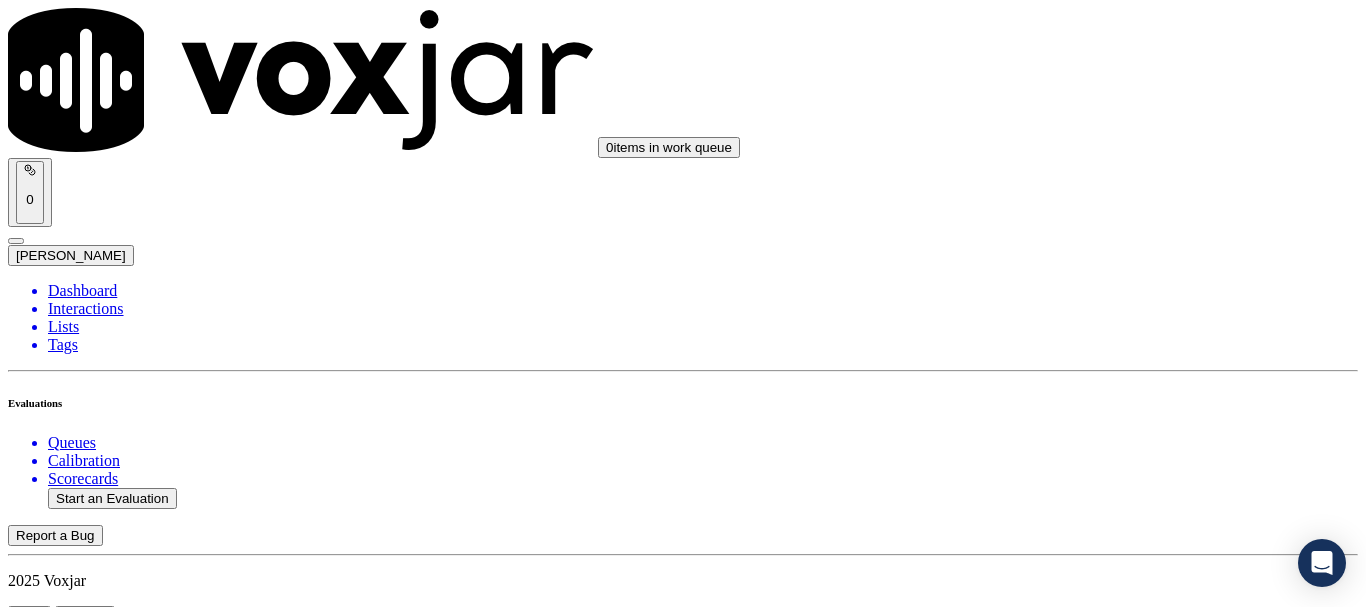 scroll, scrollTop: 0, scrollLeft: 0, axis: both 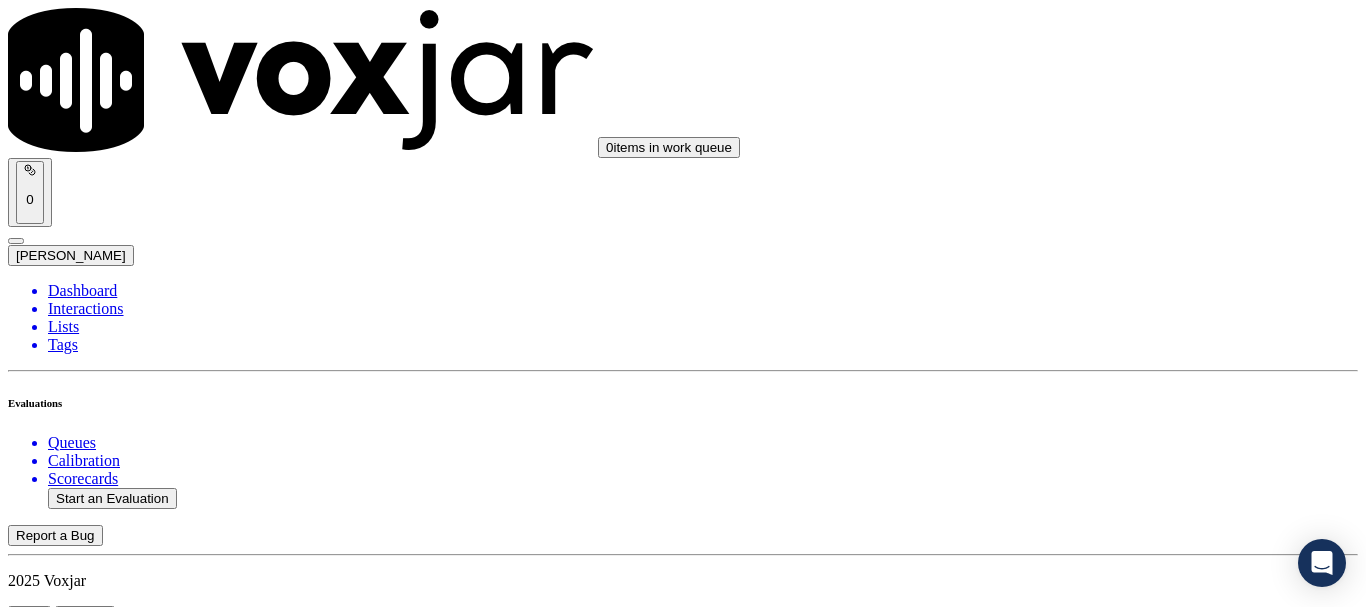 type on "20250718-121855_5674240140-all.mp3" 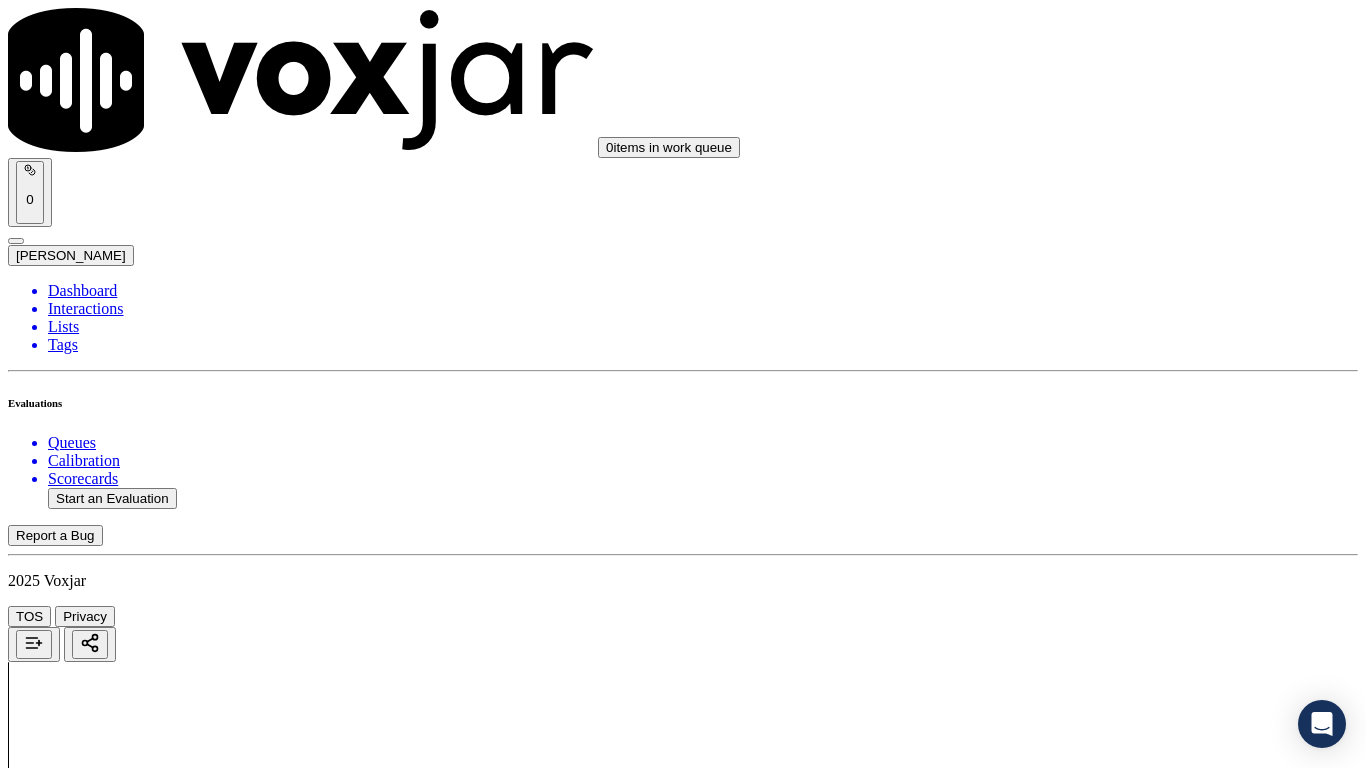 click on "Upload interaction to start evaluation" at bounding box center [124, 2674] 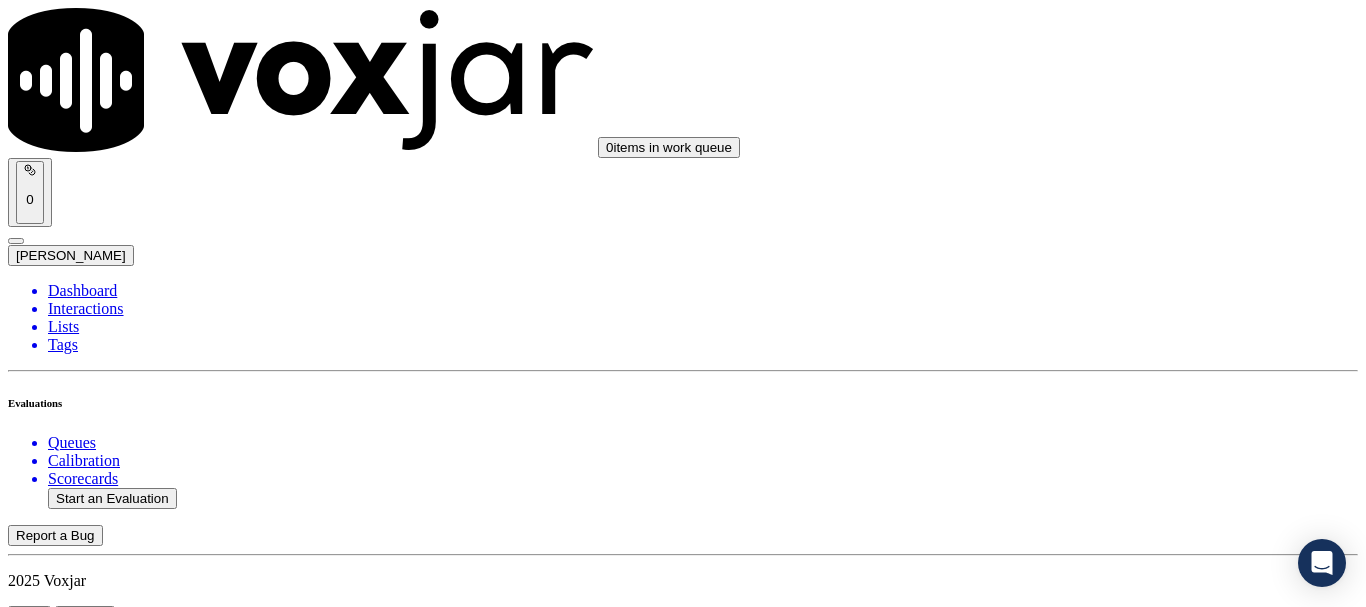 scroll, scrollTop: 300, scrollLeft: 0, axis: vertical 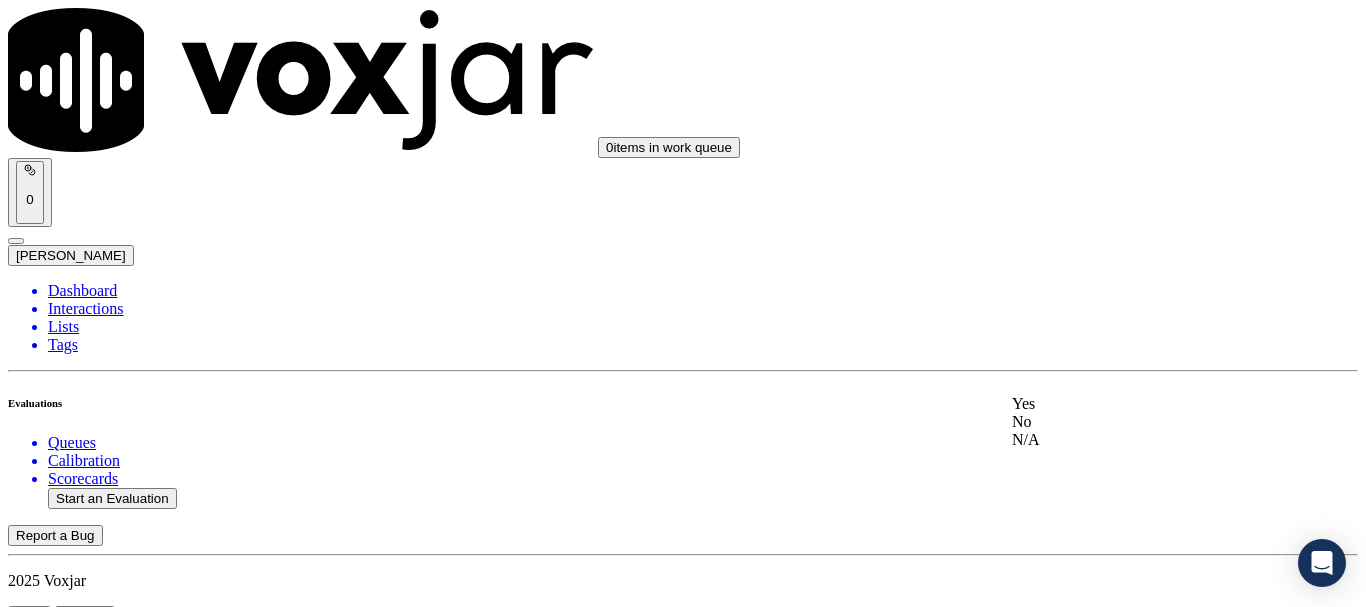click on "Yes" at bounding box center [1139, 404] 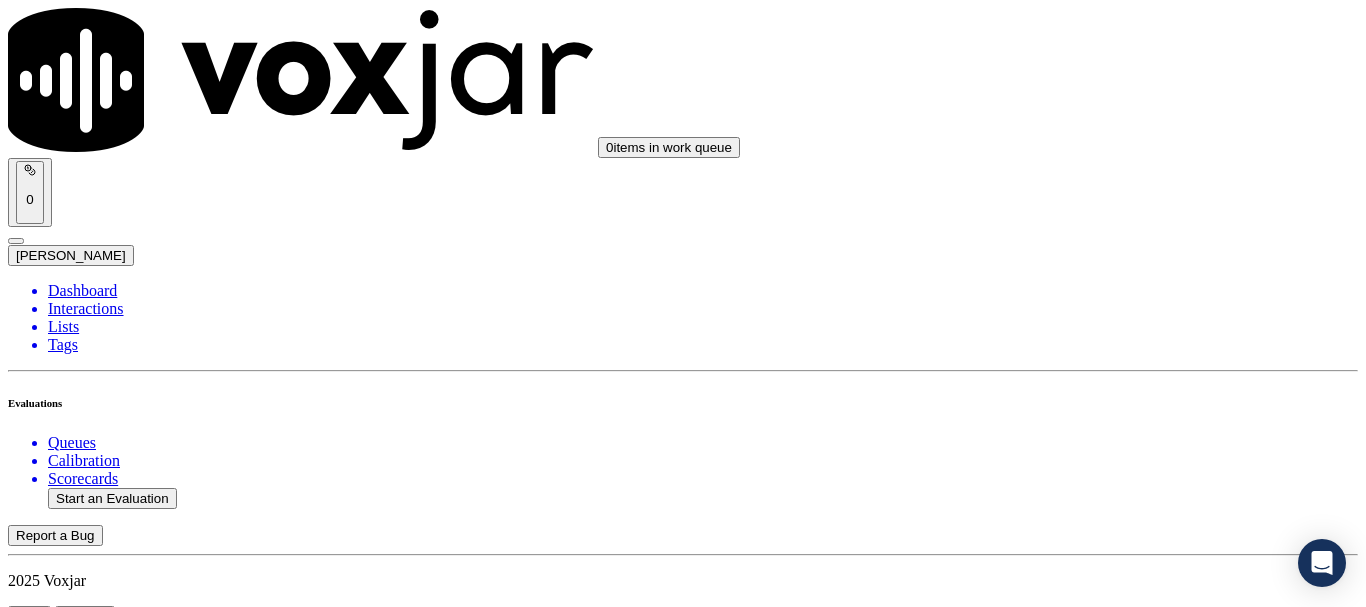 scroll, scrollTop: 300, scrollLeft: 0, axis: vertical 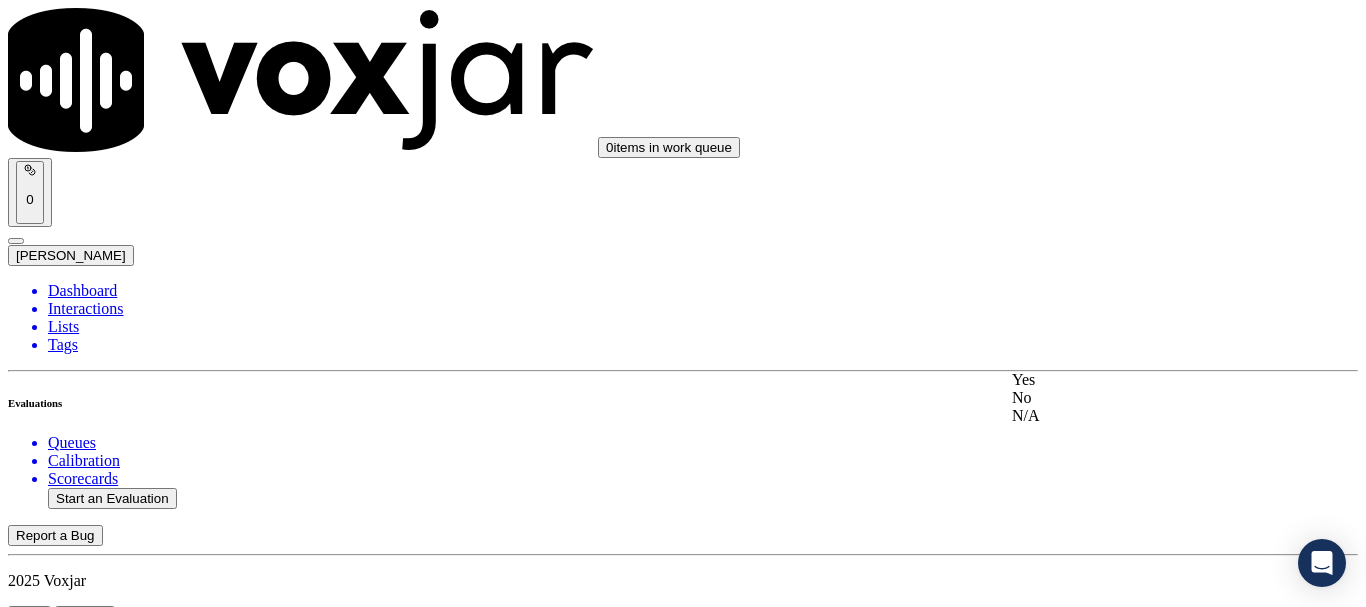 click on "Yes" at bounding box center (1139, 380) 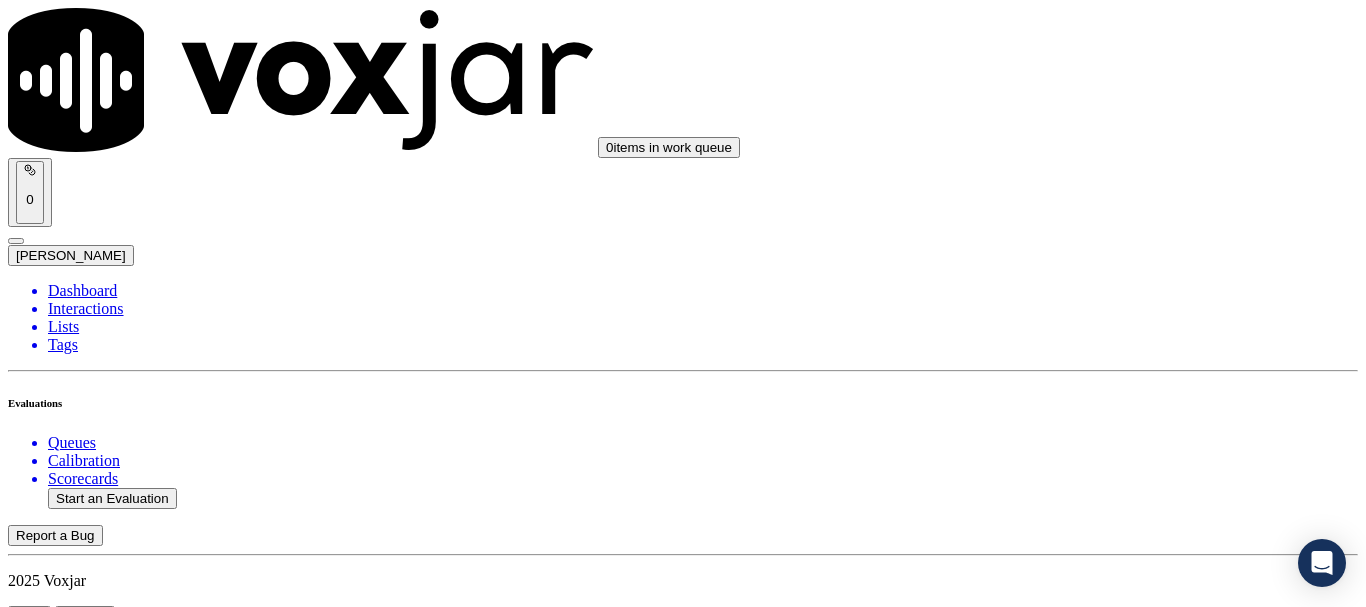 scroll, scrollTop: 700, scrollLeft: 0, axis: vertical 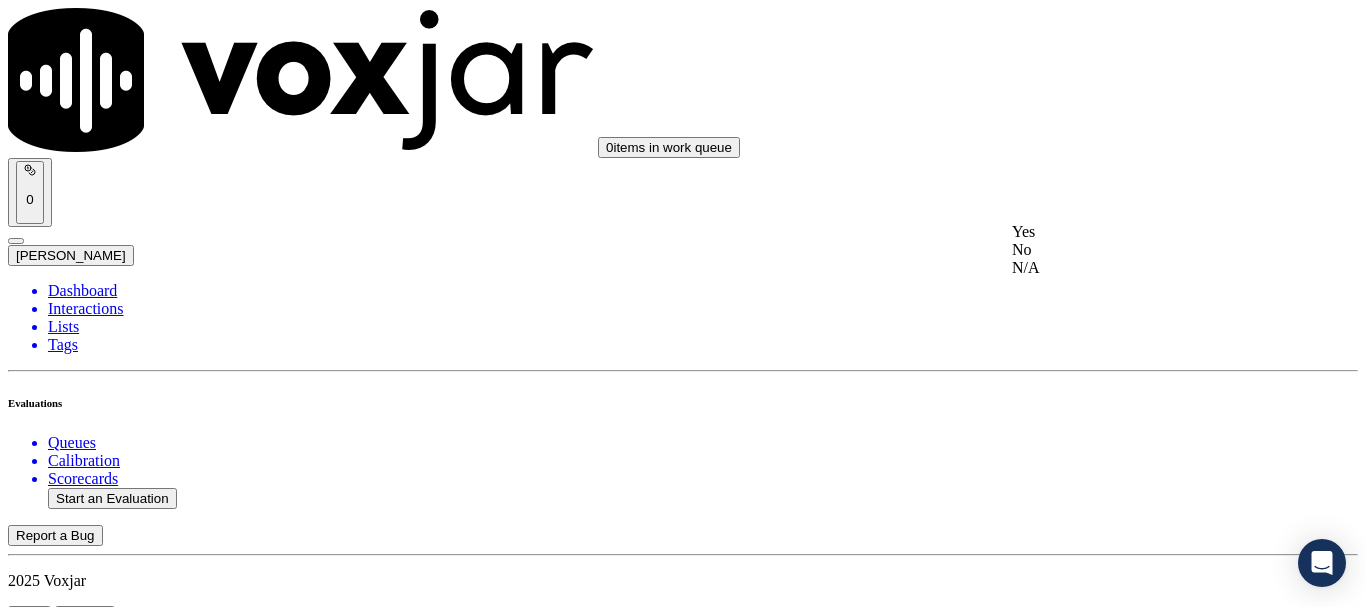 drag, startPoint x: 1114, startPoint y: 249, endPoint x: 1108, endPoint y: 483, distance: 234.0769 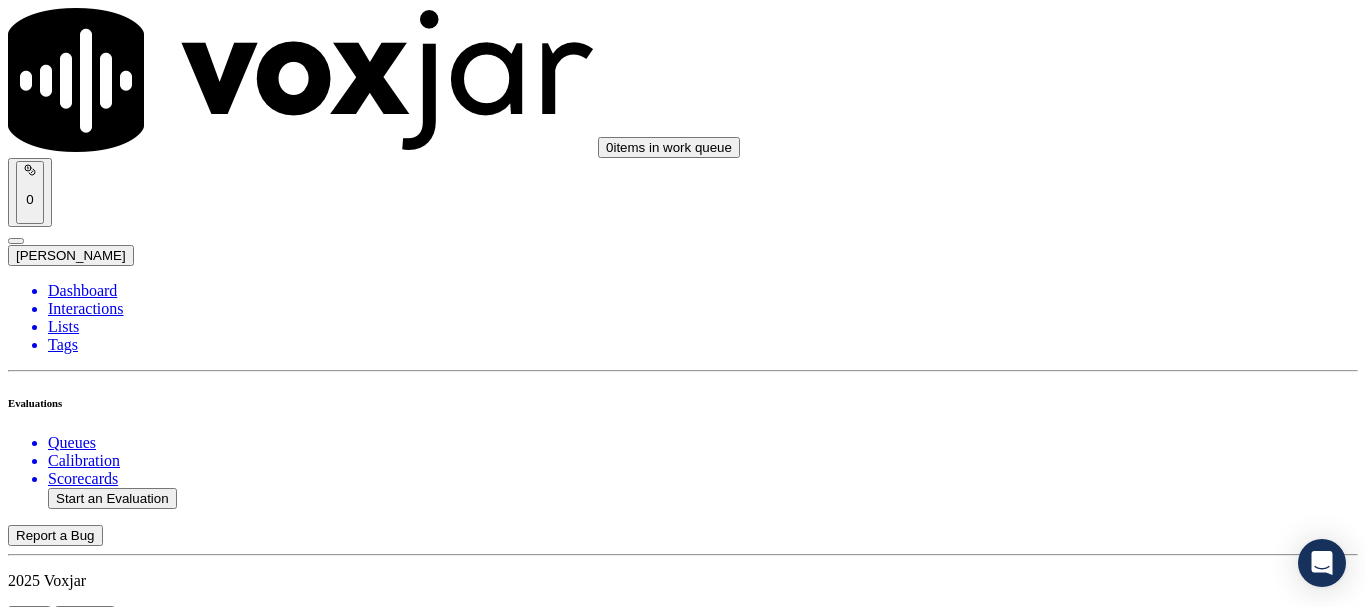 click on "Select an answer" at bounding box center [67, 3098] 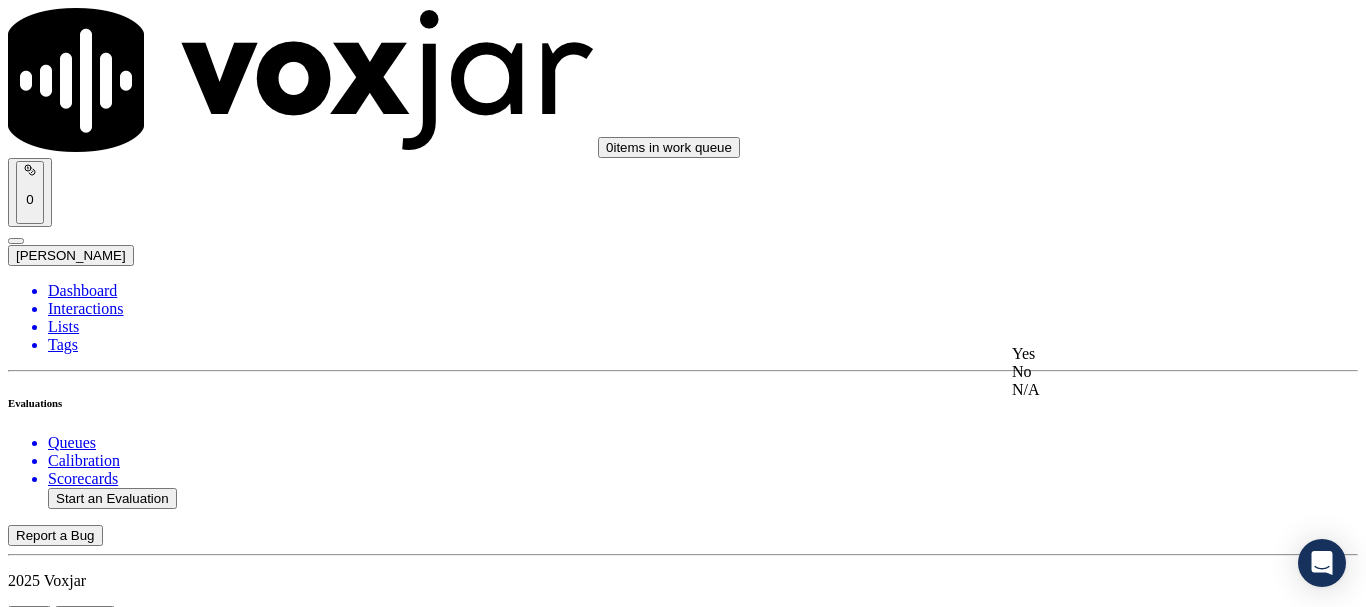 click on "N/A" 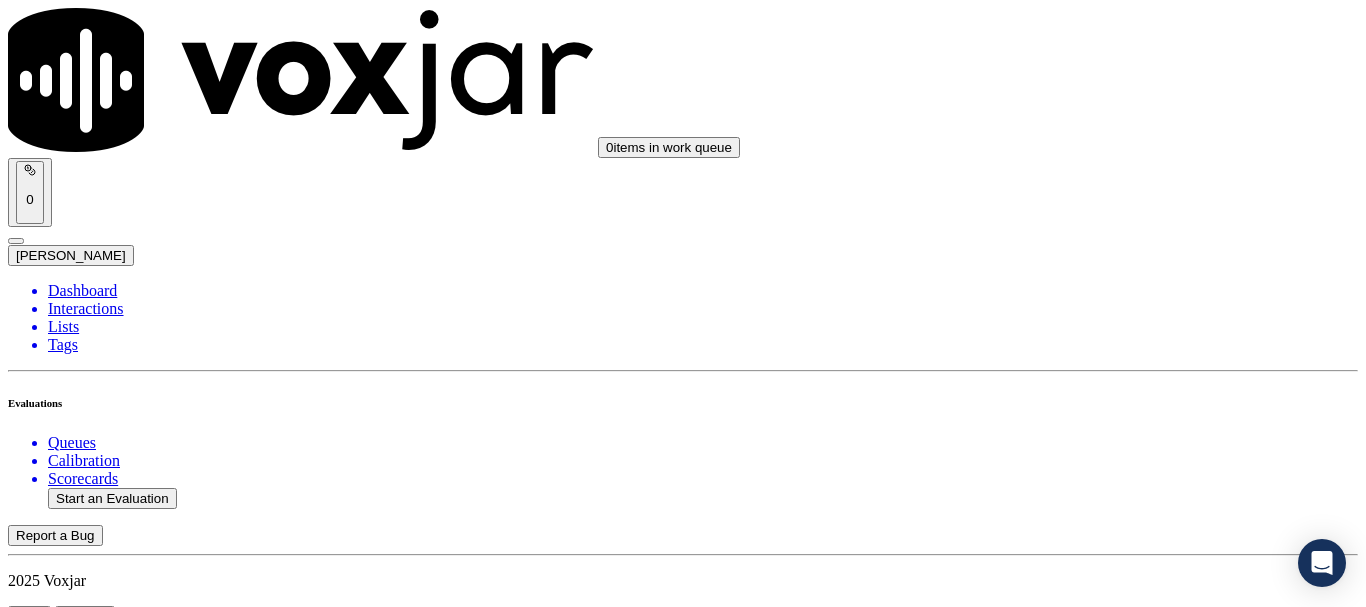 scroll, scrollTop: 1100, scrollLeft: 0, axis: vertical 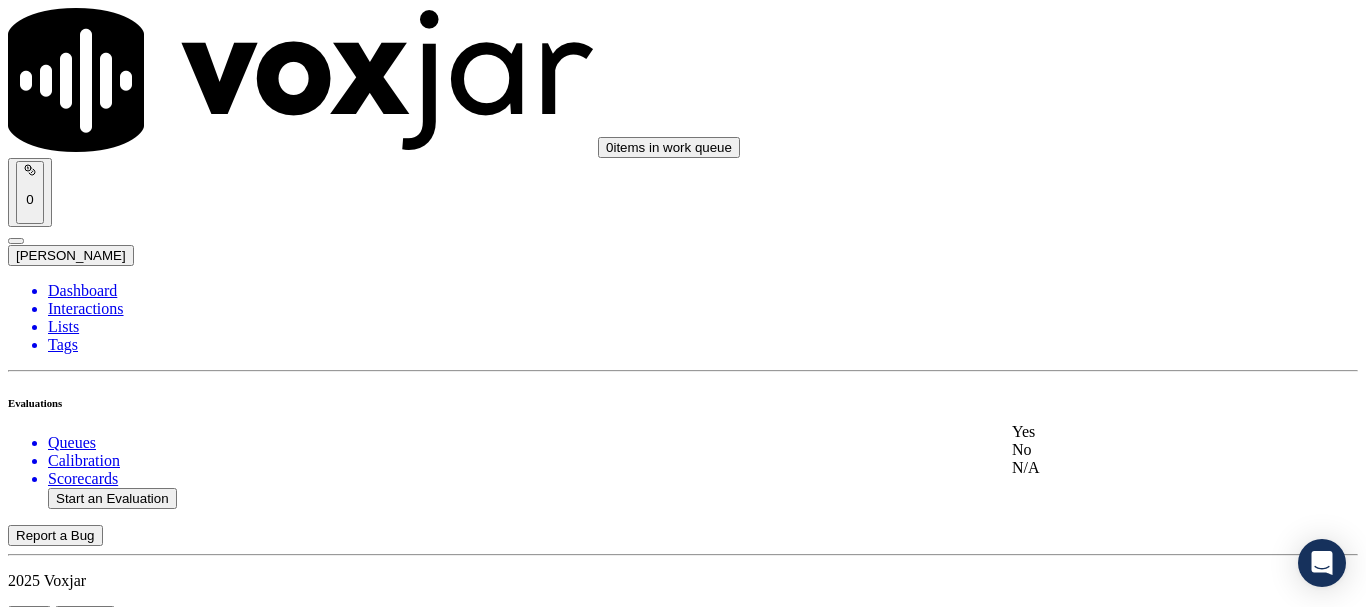 click on "N/A" 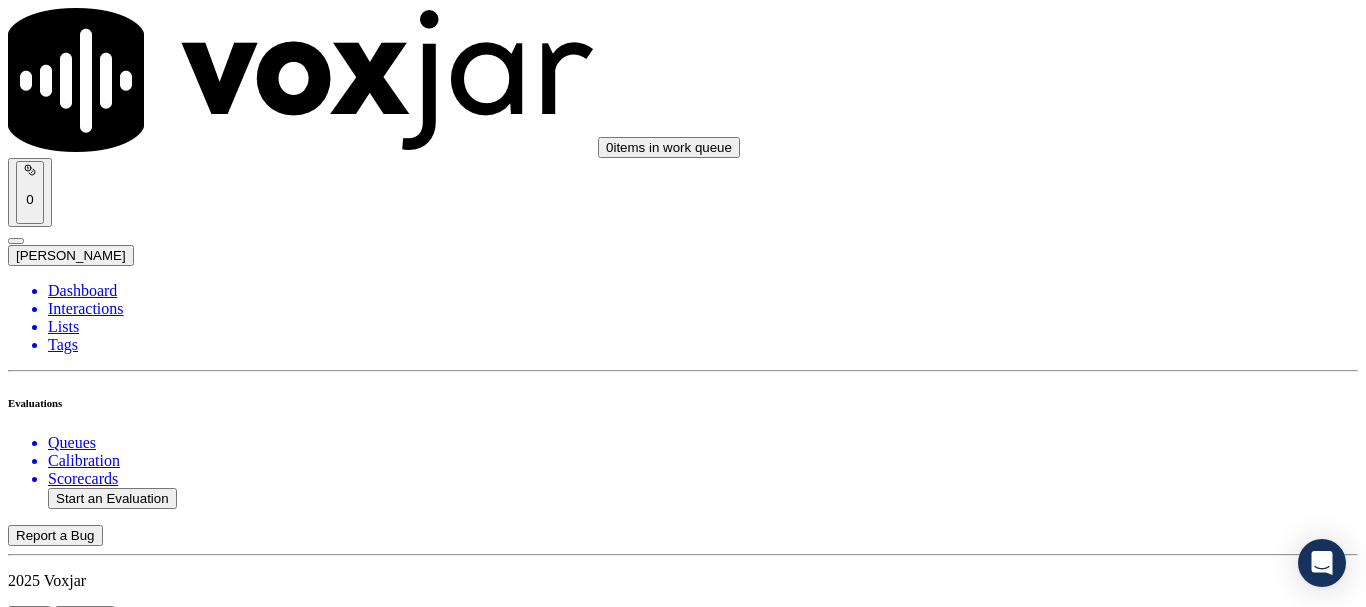 scroll, scrollTop: 1500, scrollLeft: 0, axis: vertical 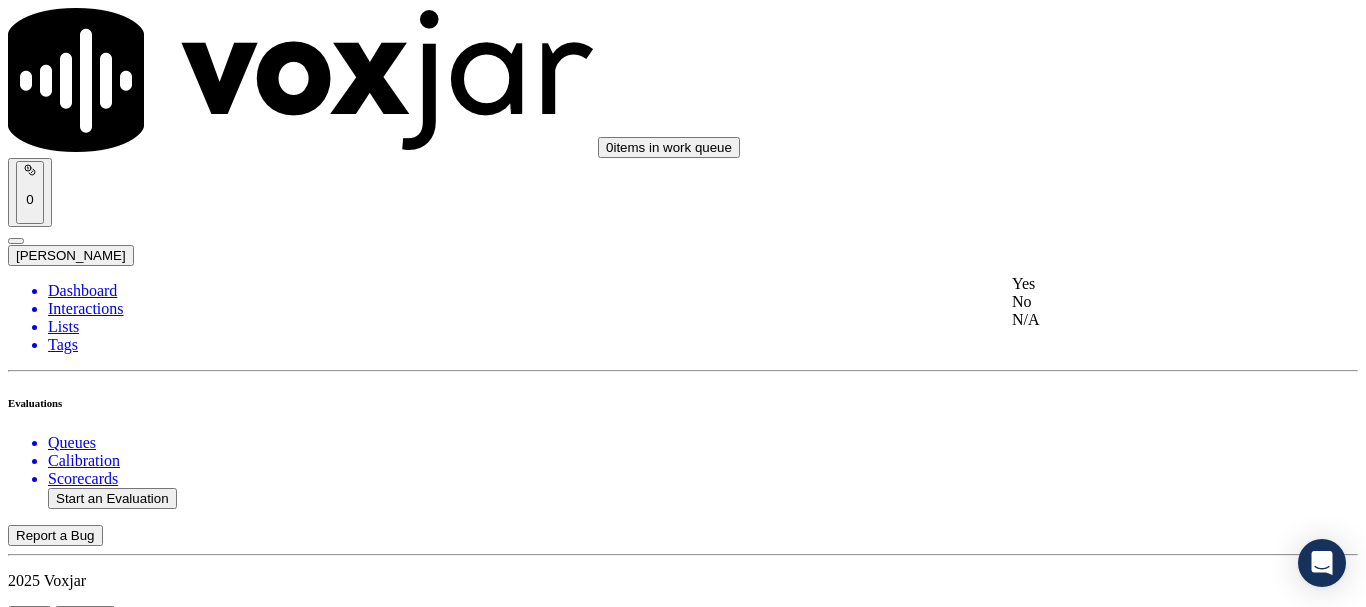 click on "Yes" at bounding box center [1139, 284] 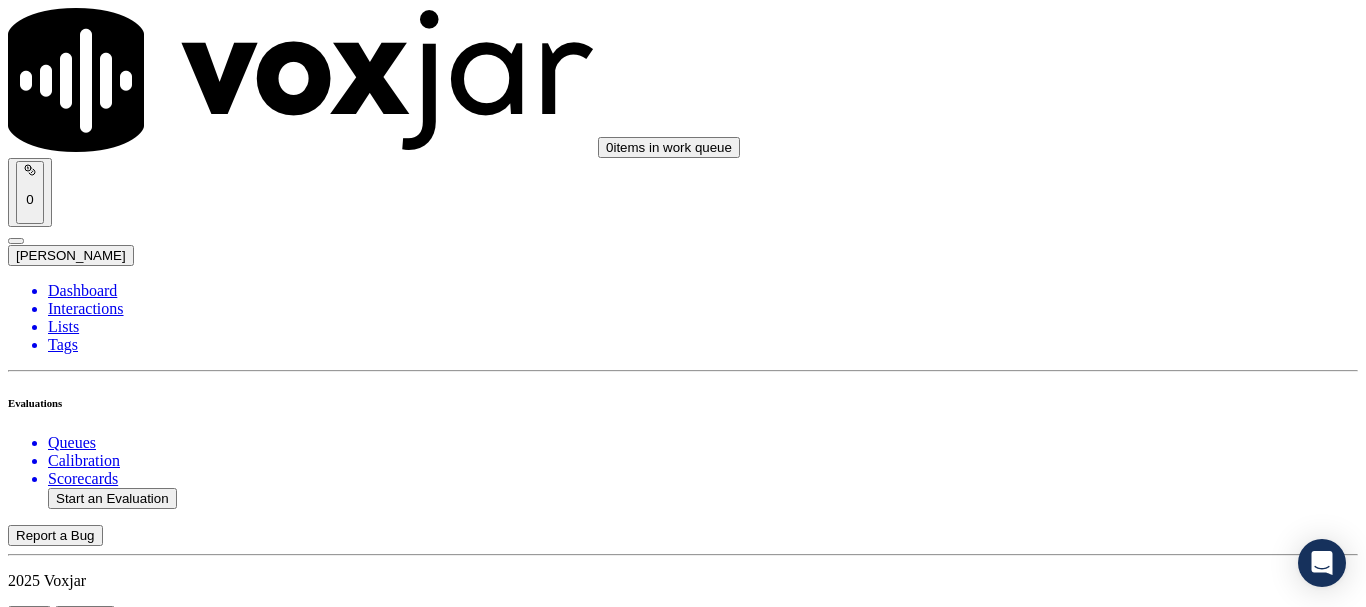 scroll, scrollTop: 1700, scrollLeft: 0, axis: vertical 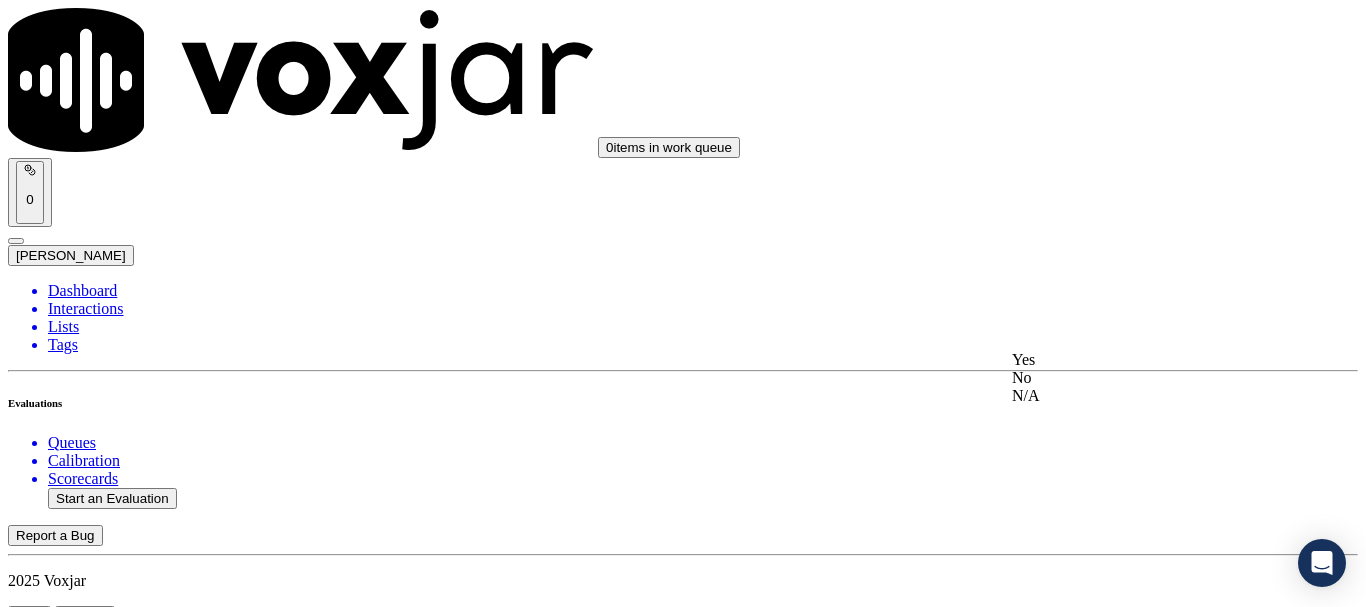 click on "Yes" at bounding box center (1139, 360) 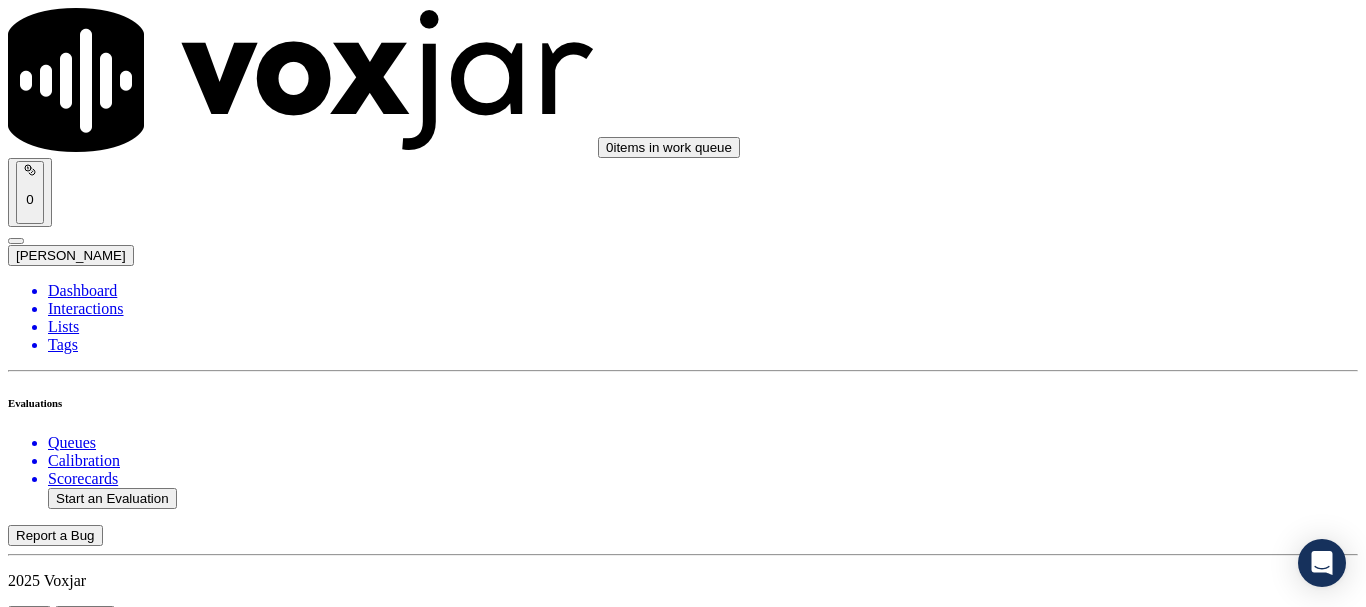 scroll, scrollTop: 2100, scrollLeft: 0, axis: vertical 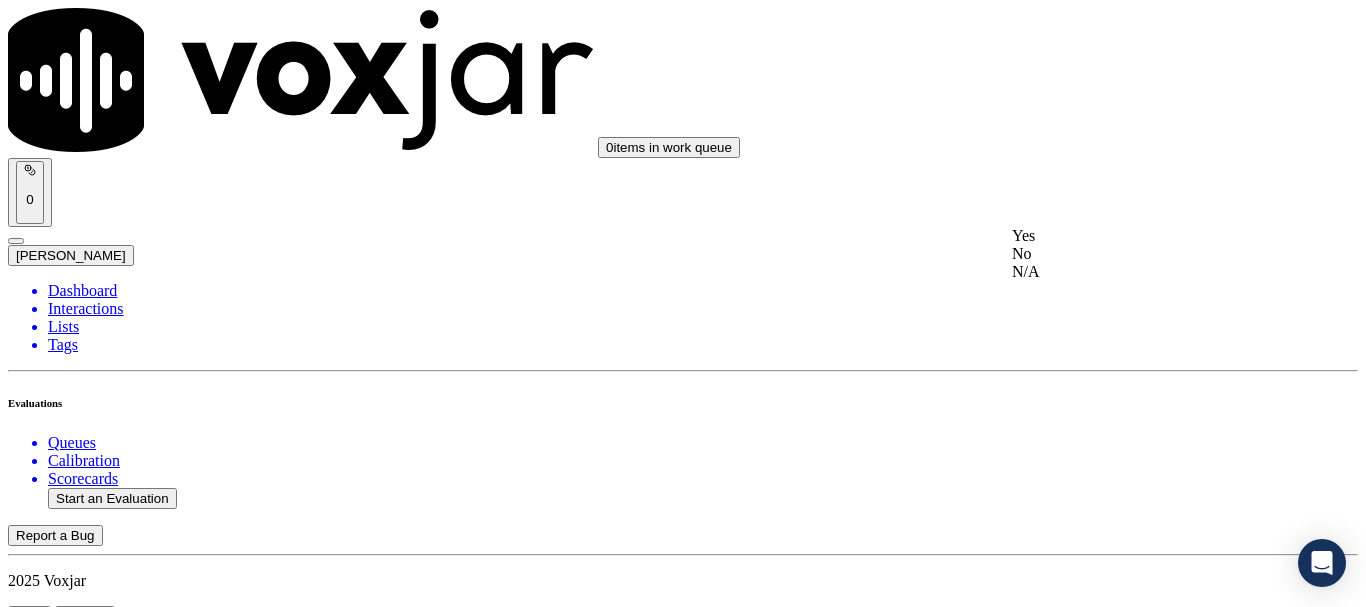 click on "No" 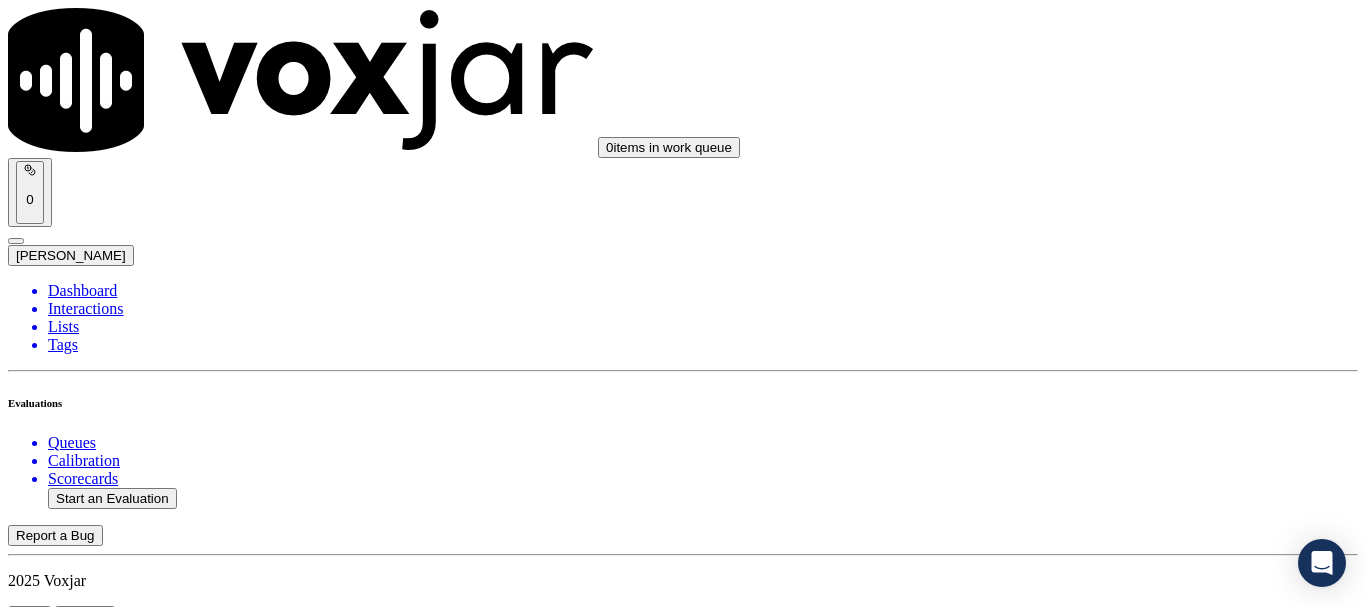 click on "Add Note" at bounding box center (52, 4135) 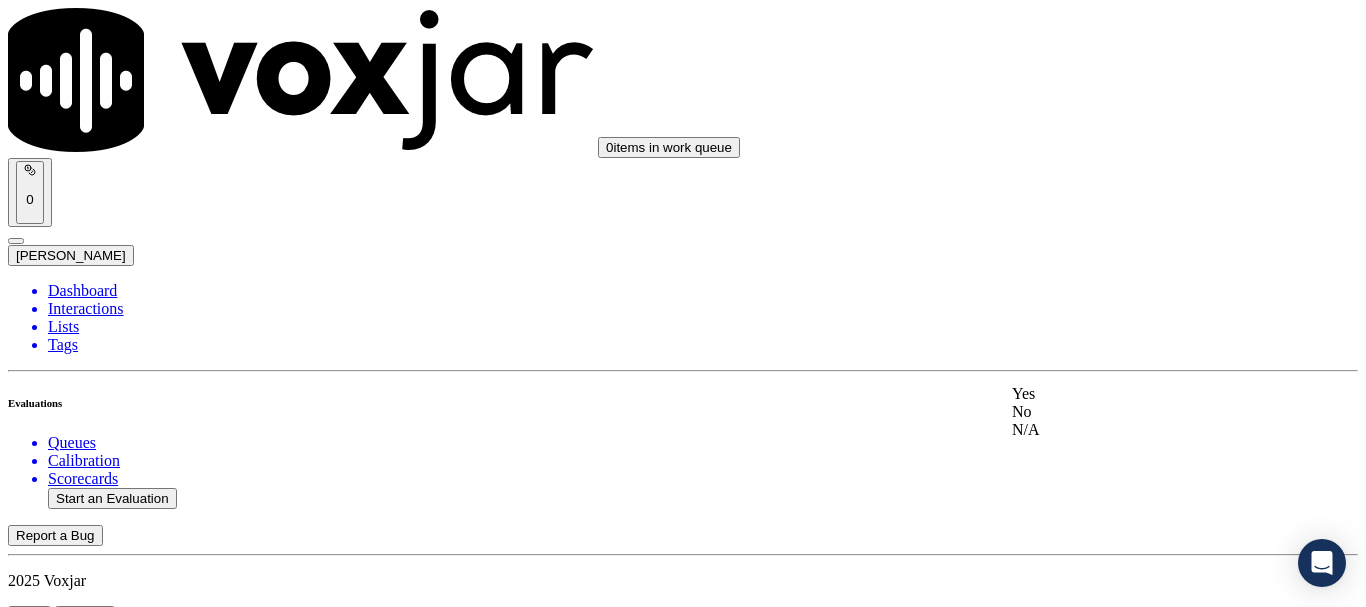 drag, startPoint x: 1109, startPoint y: 412, endPoint x: 1121, endPoint y: 461, distance: 50.447994 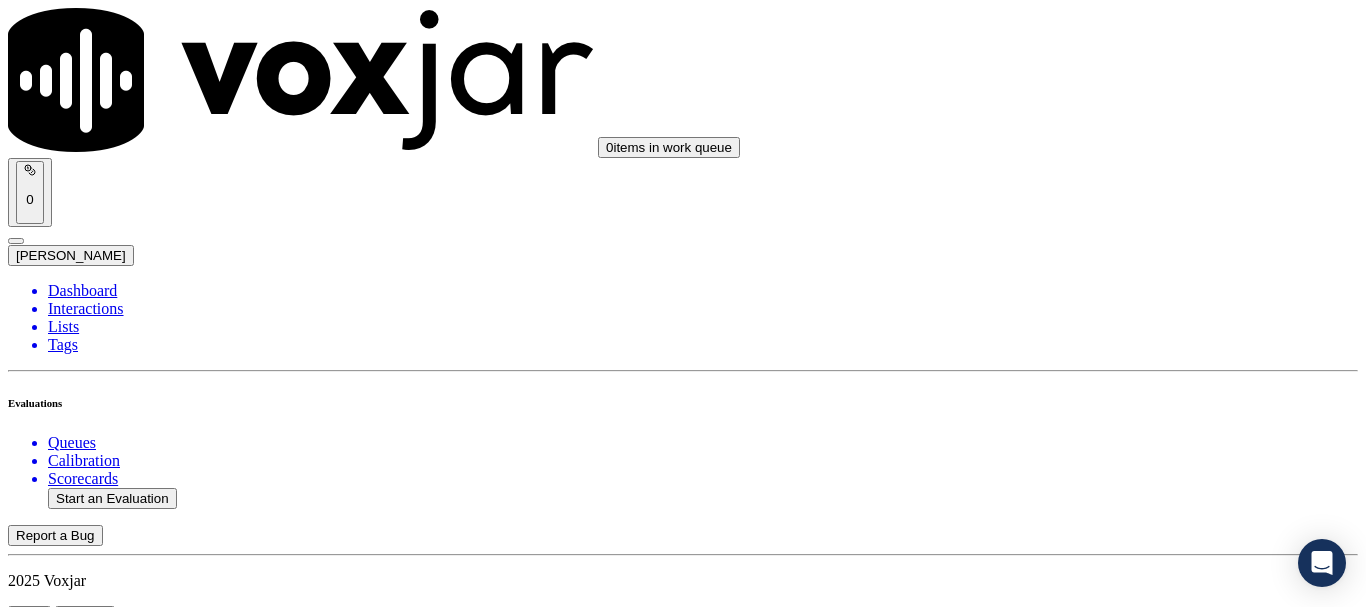 scroll, scrollTop: 2600, scrollLeft: 0, axis: vertical 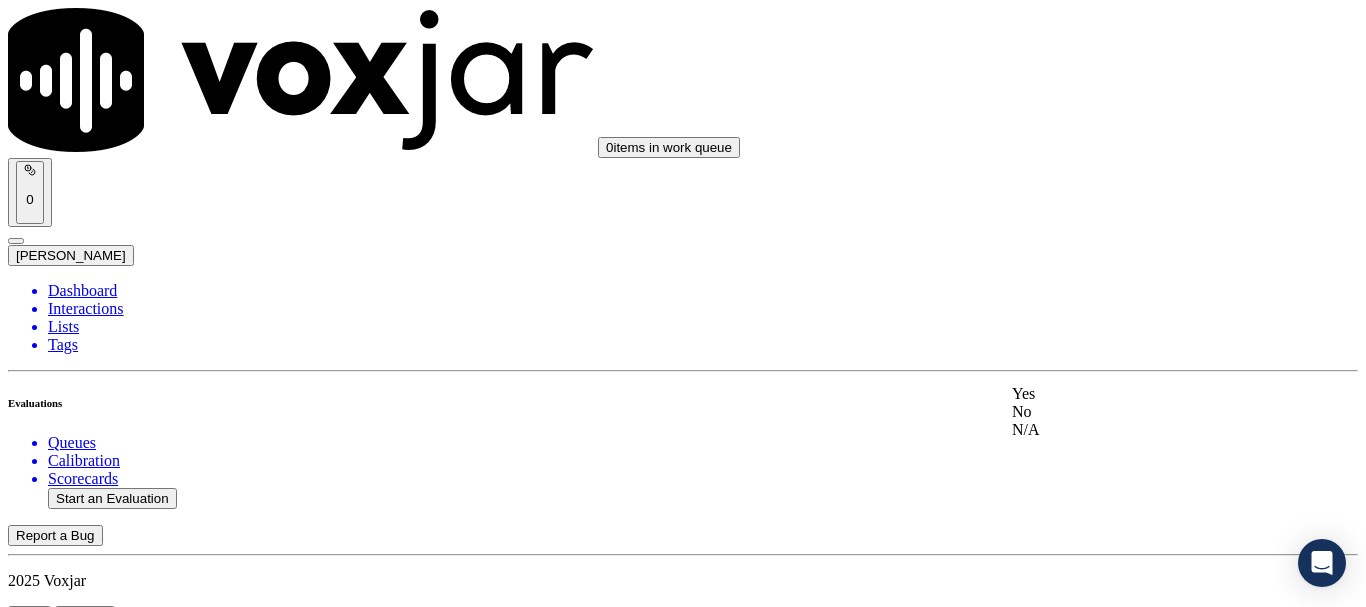 click on "Yes" at bounding box center (1139, 394) 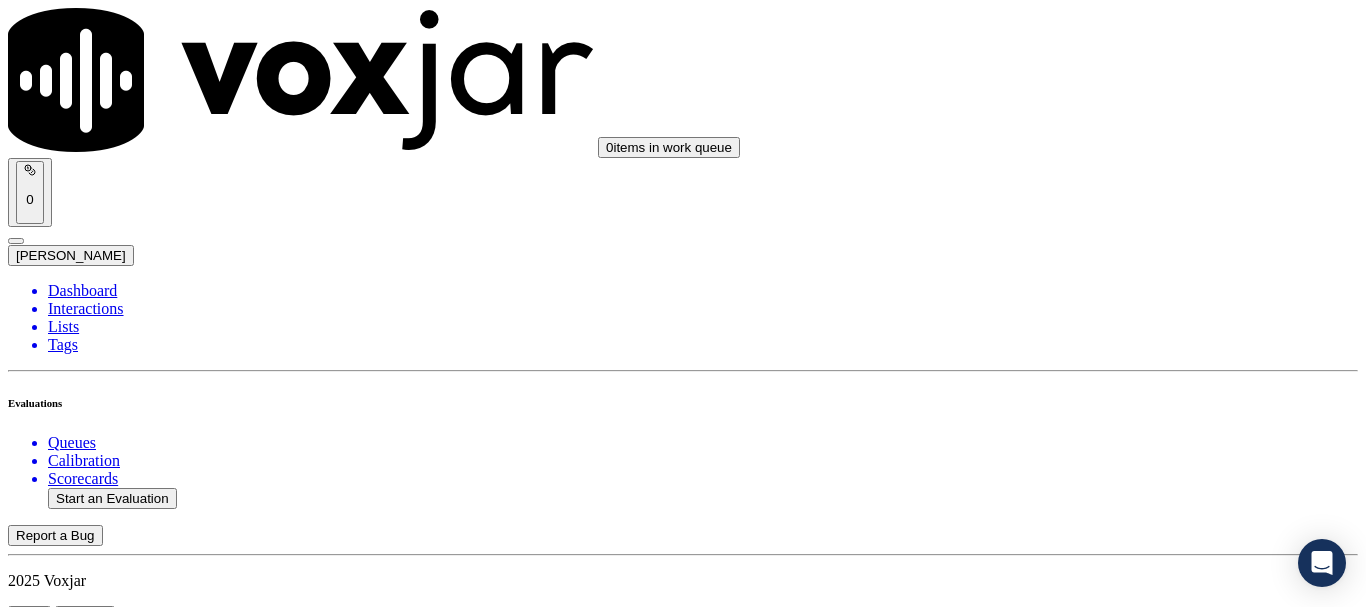 scroll, scrollTop: 2900, scrollLeft: 0, axis: vertical 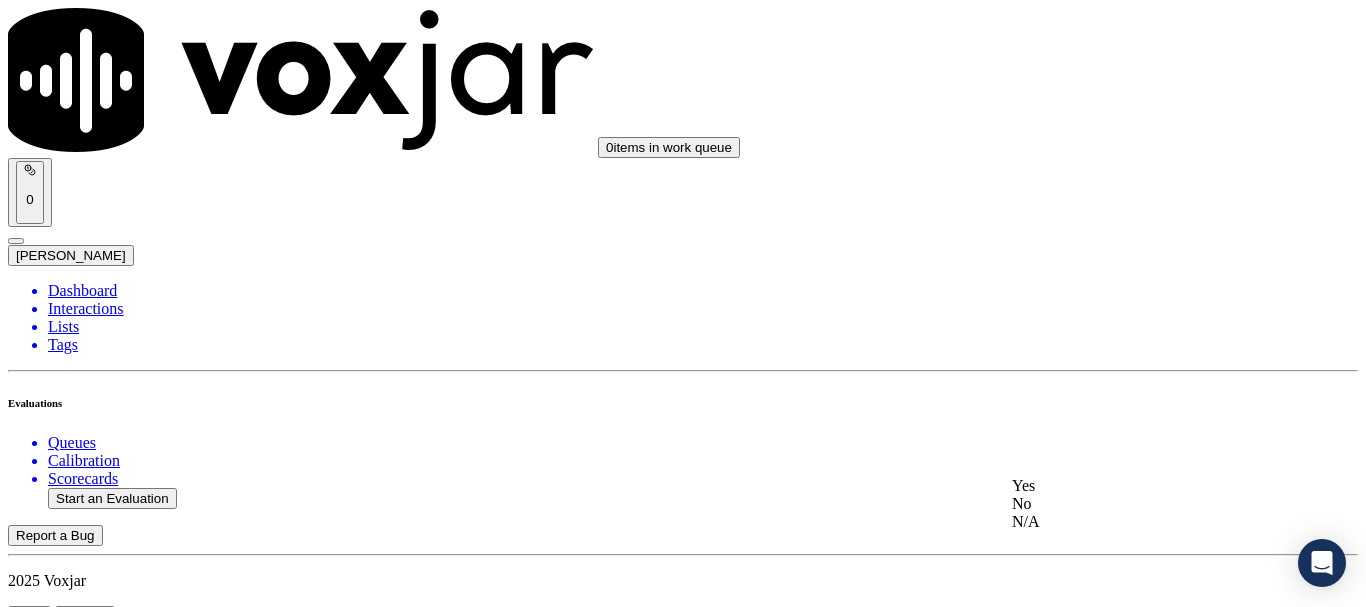 click on "Yes" at bounding box center (1139, 486) 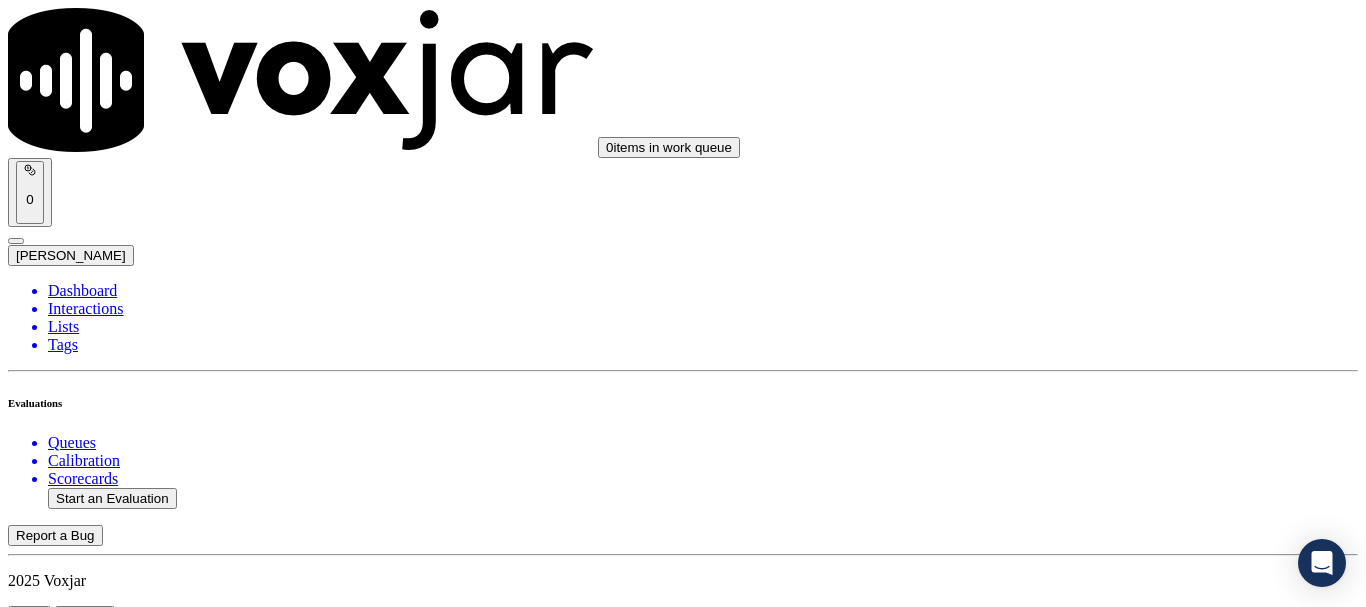 scroll, scrollTop: 3400, scrollLeft: 0, axis: vertical 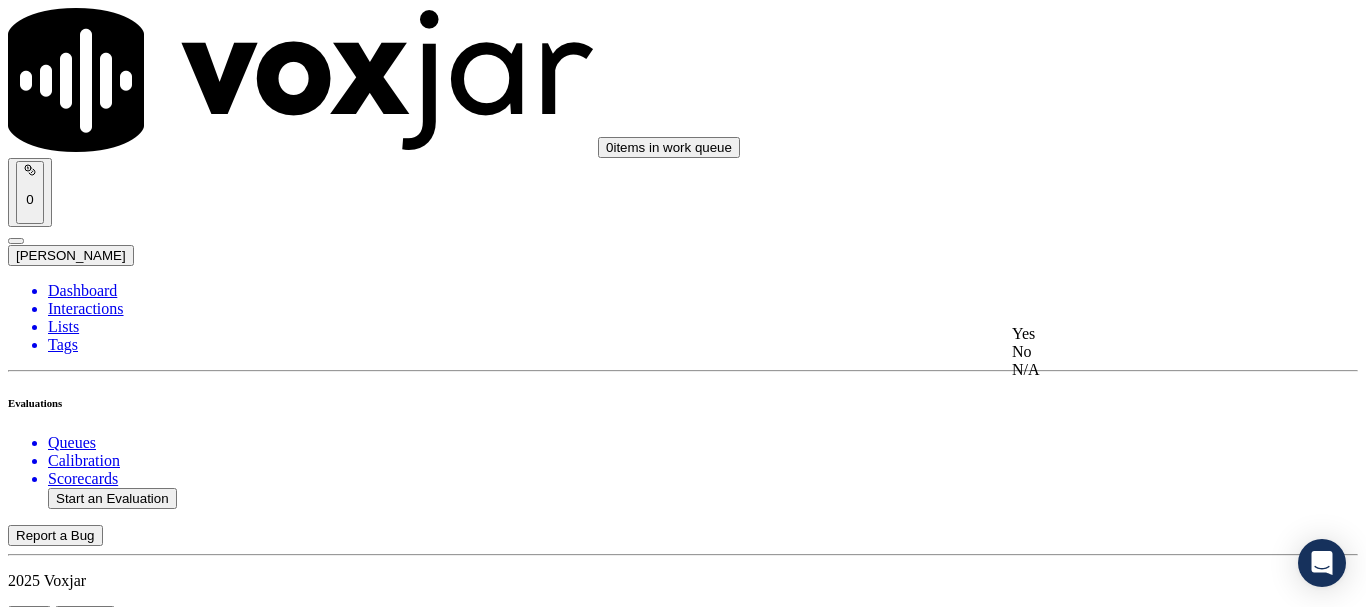 click on "Yes" at bounding box center (1139, 334) 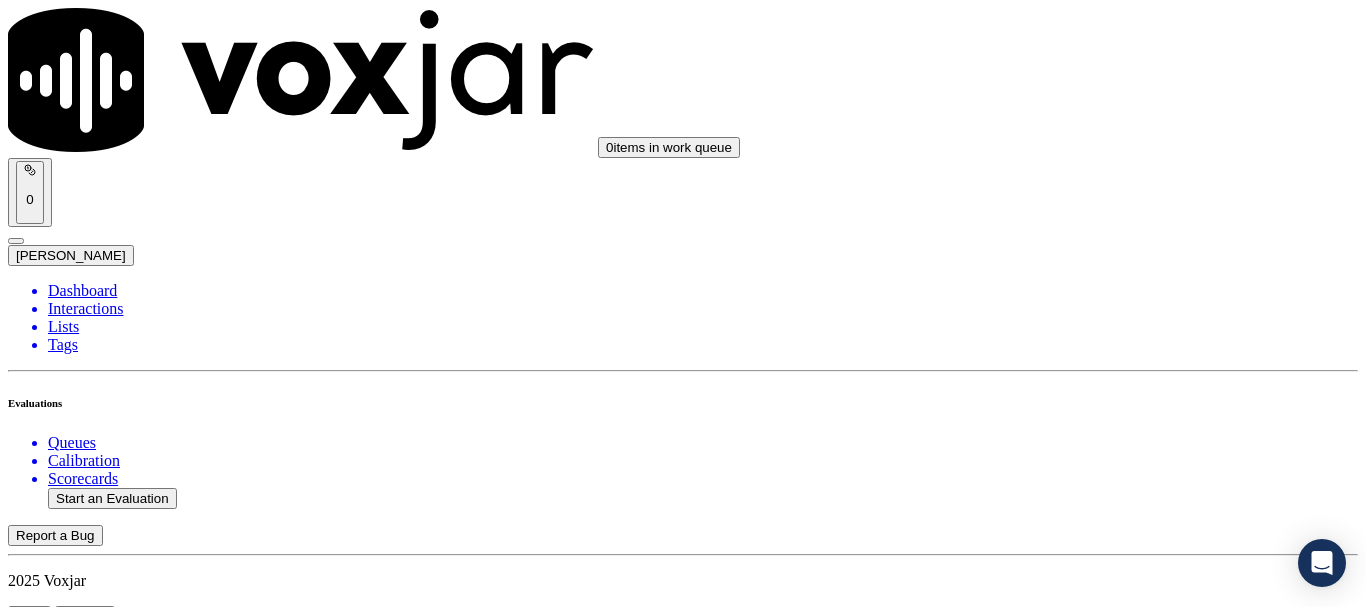 scroll, scrollTop: 3700, scrollLeft: 0, axis: vertical 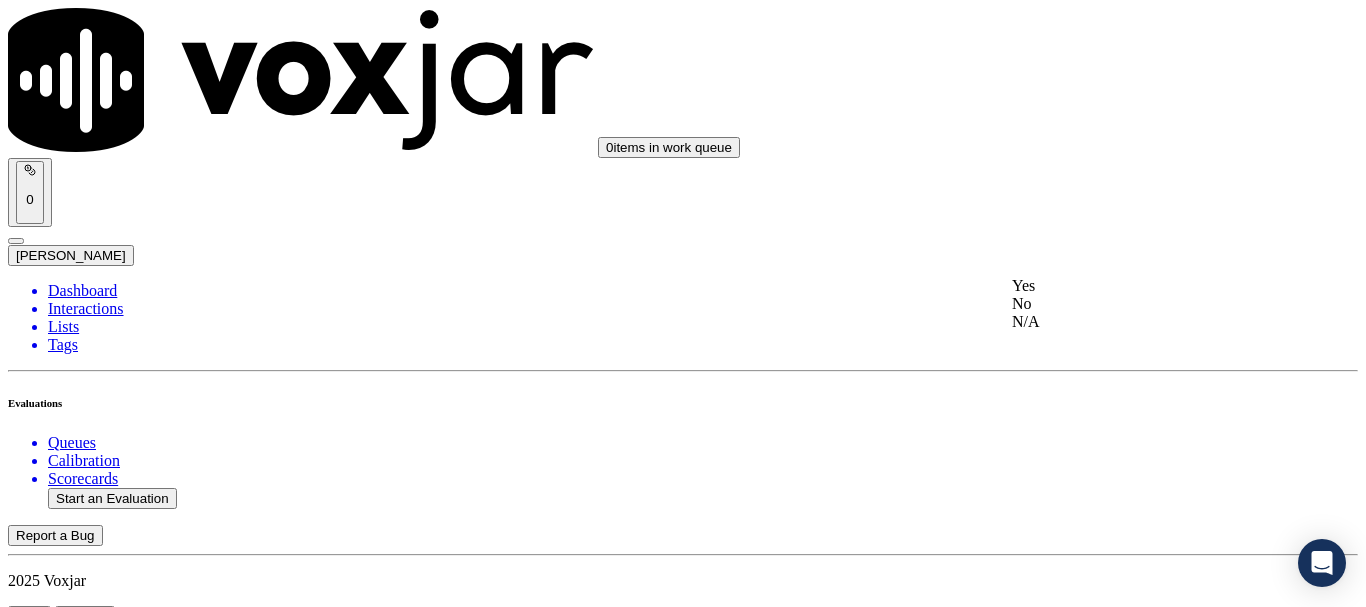 click on "Yes" at bounding box center (1139, 286) 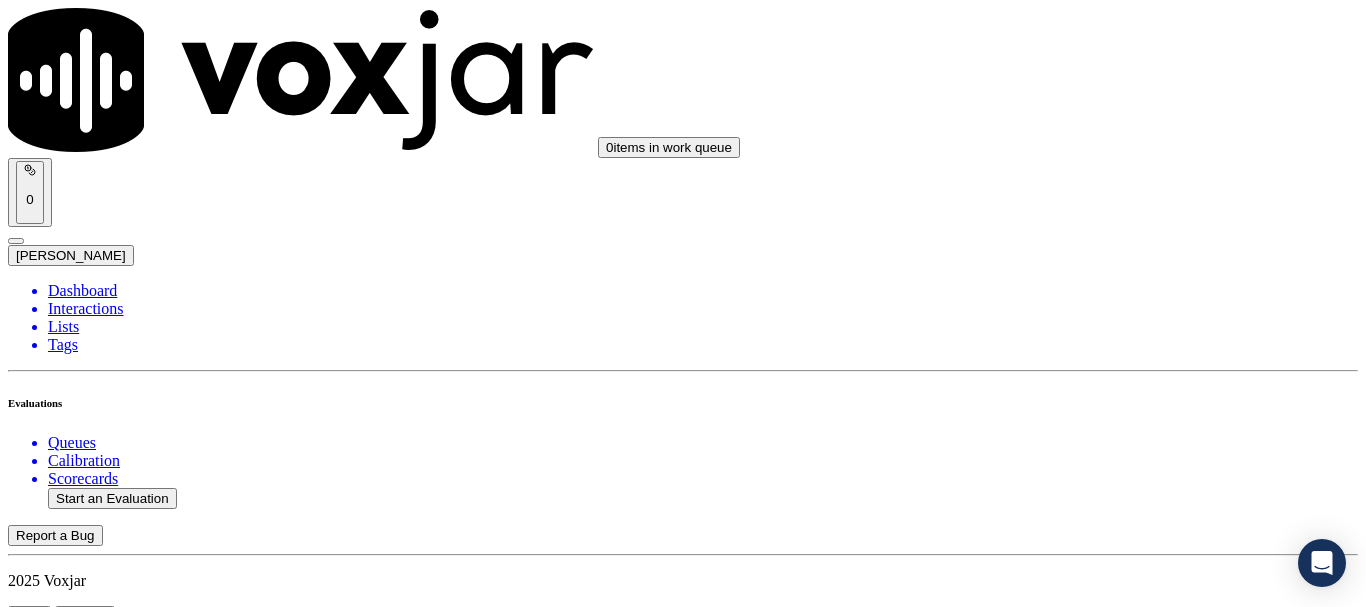 scroll, scrollTop: 4000, scrollLeft: 0, axis: vertical 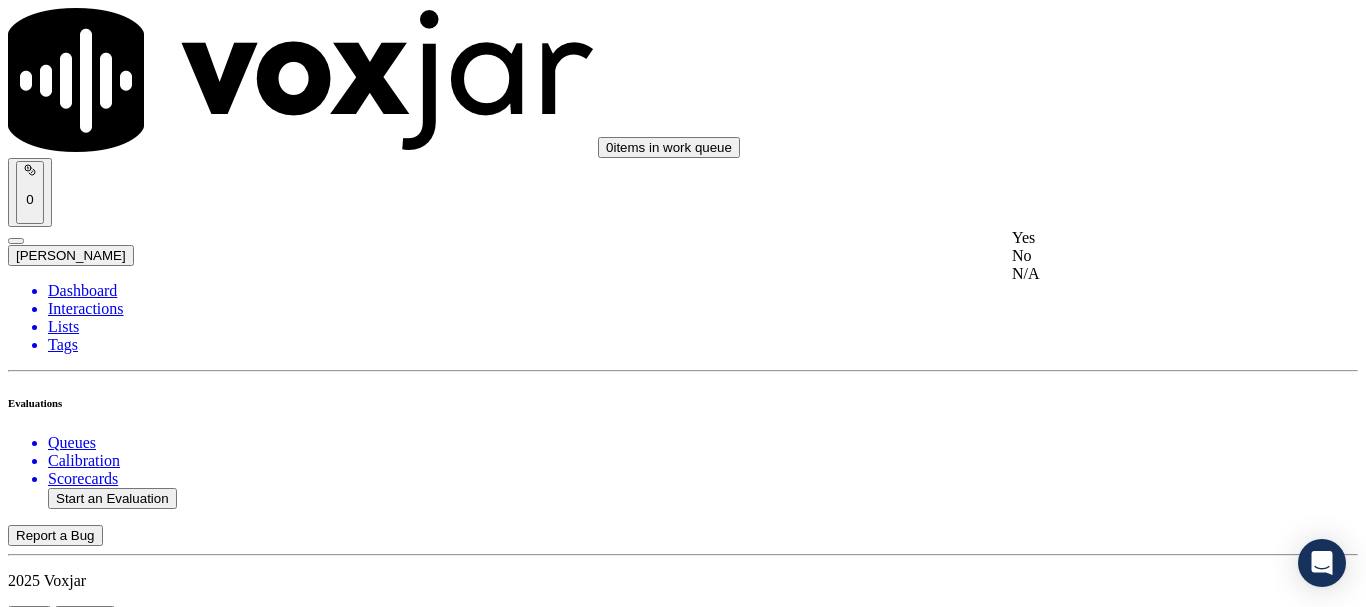 click on "No" 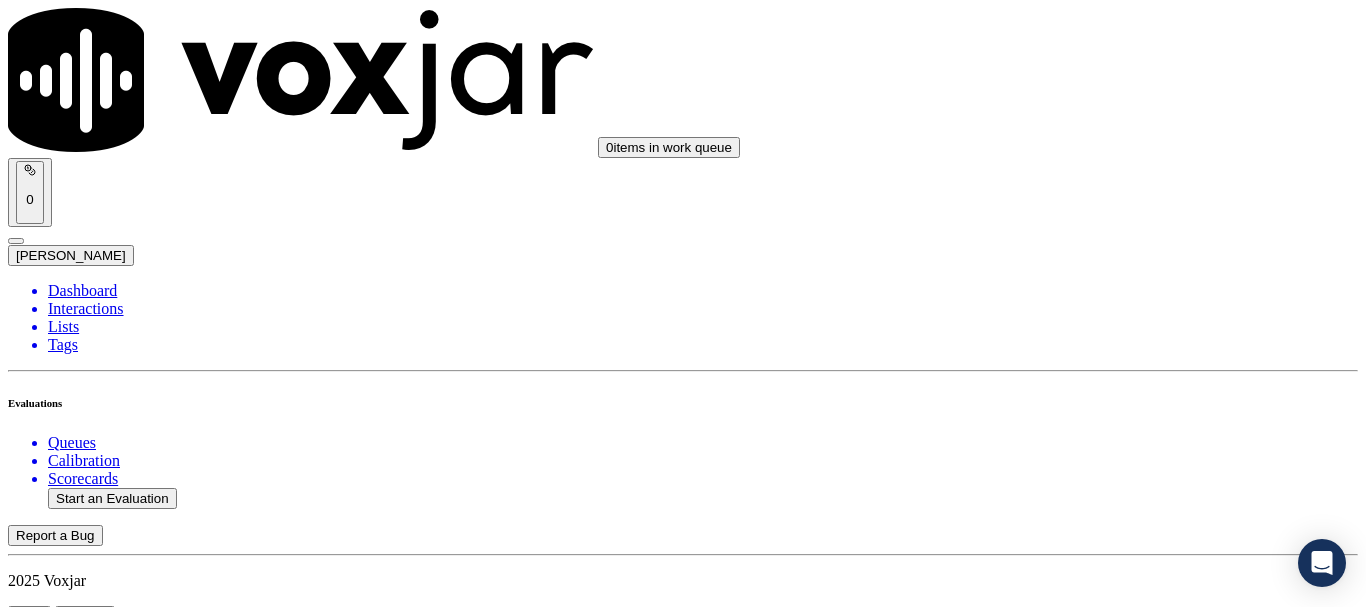 click on "Select an answer" at bounding box center (67, 5913) 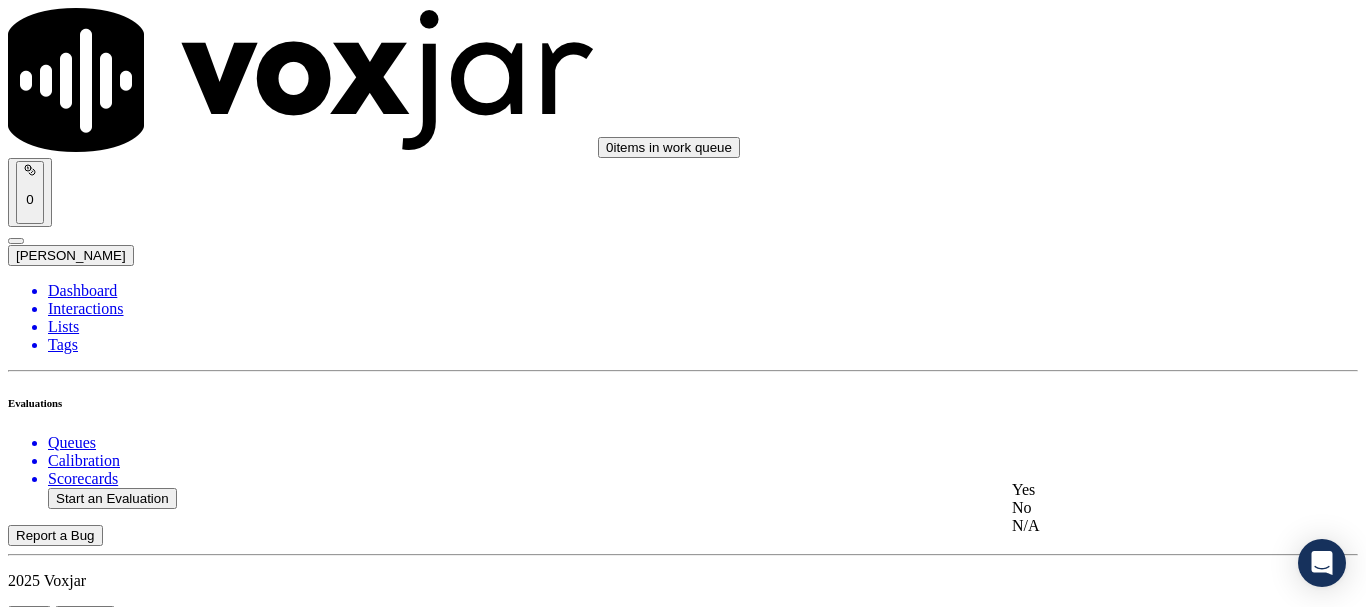 click on "No" 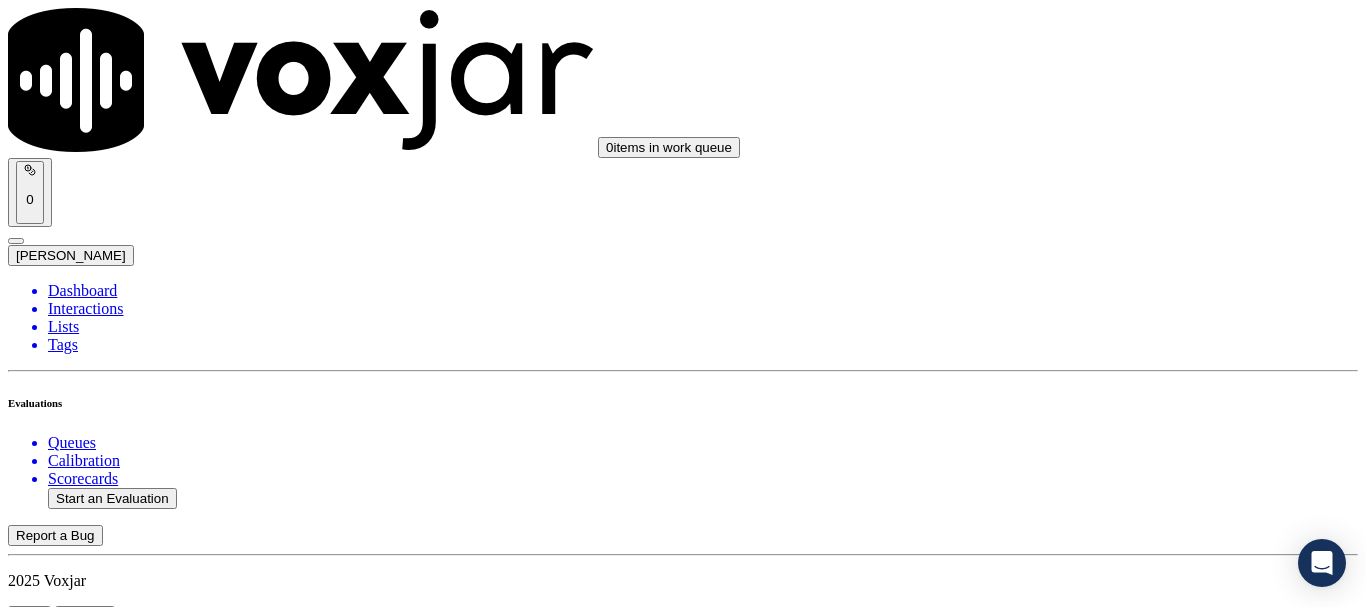 scroll, scrollTop: 4400, scrollLeft: 0, axis: vertical 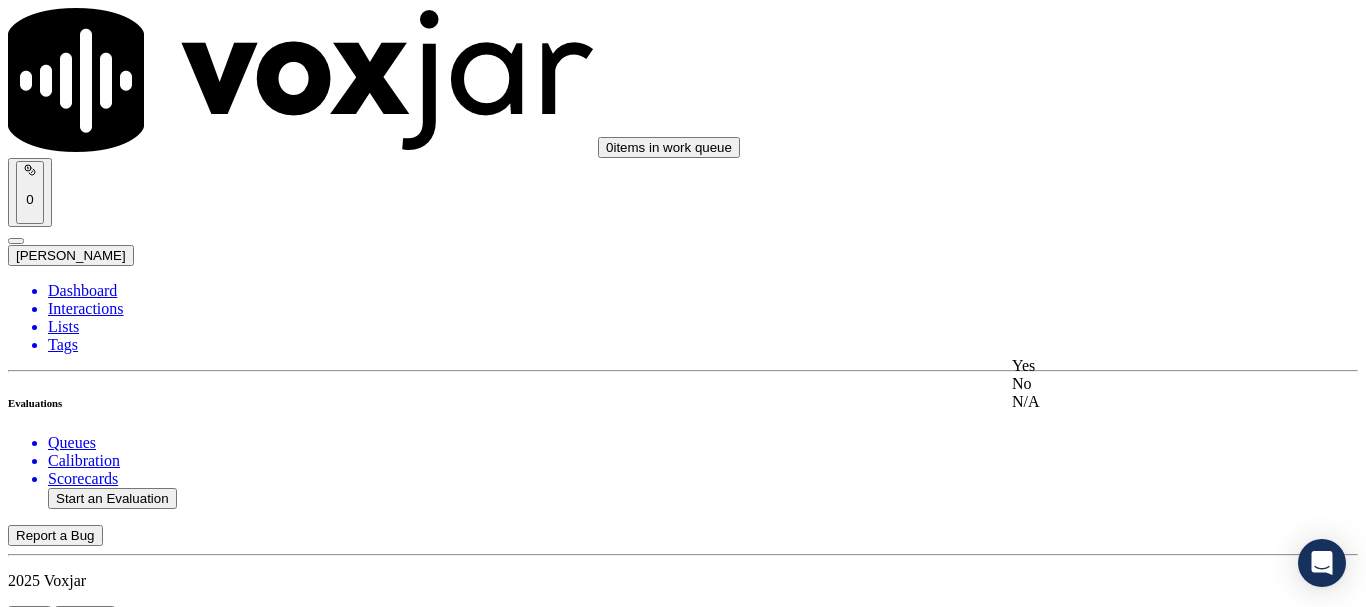 click on "Yes" at bounding box center [1139, 366] 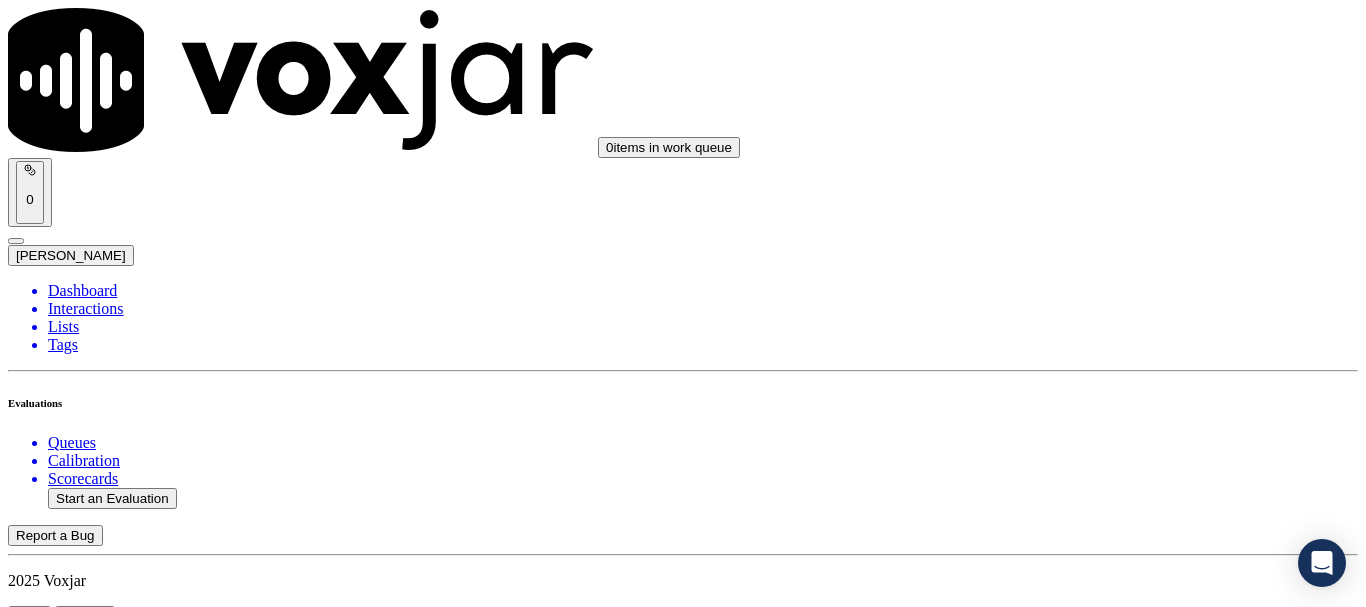 scroll, scrollTop: 4700, scrollLeft: 0, axis: vertical 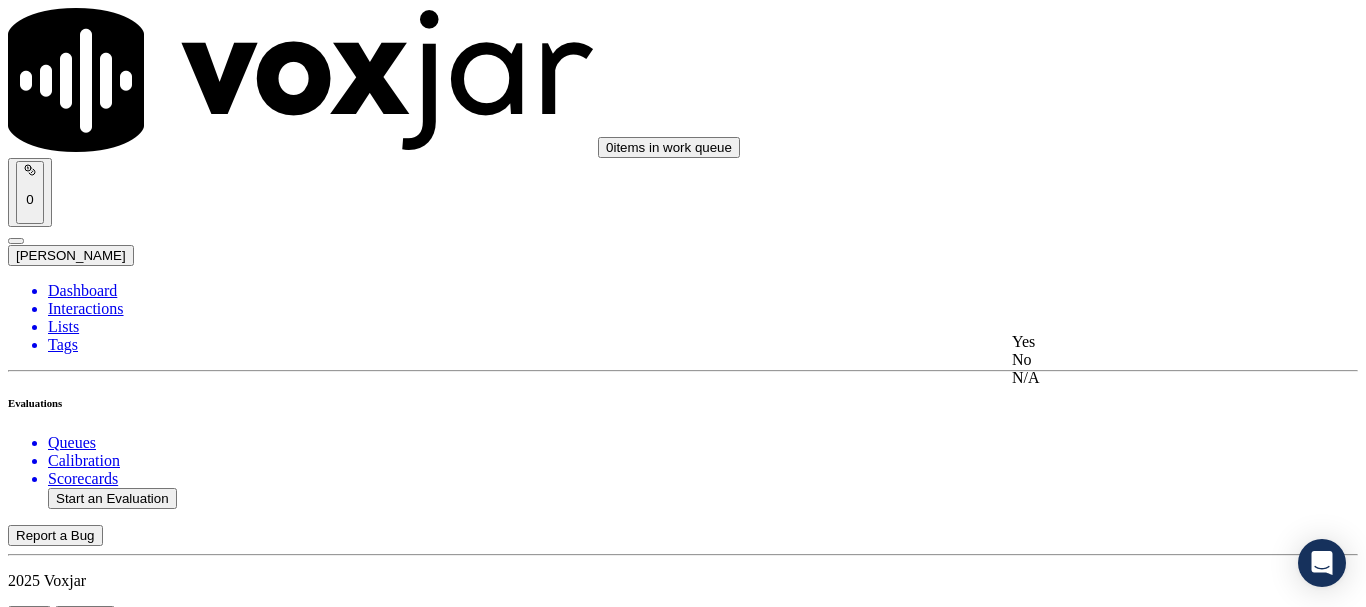 click on "Yes" at bounding box center (1139, 342) 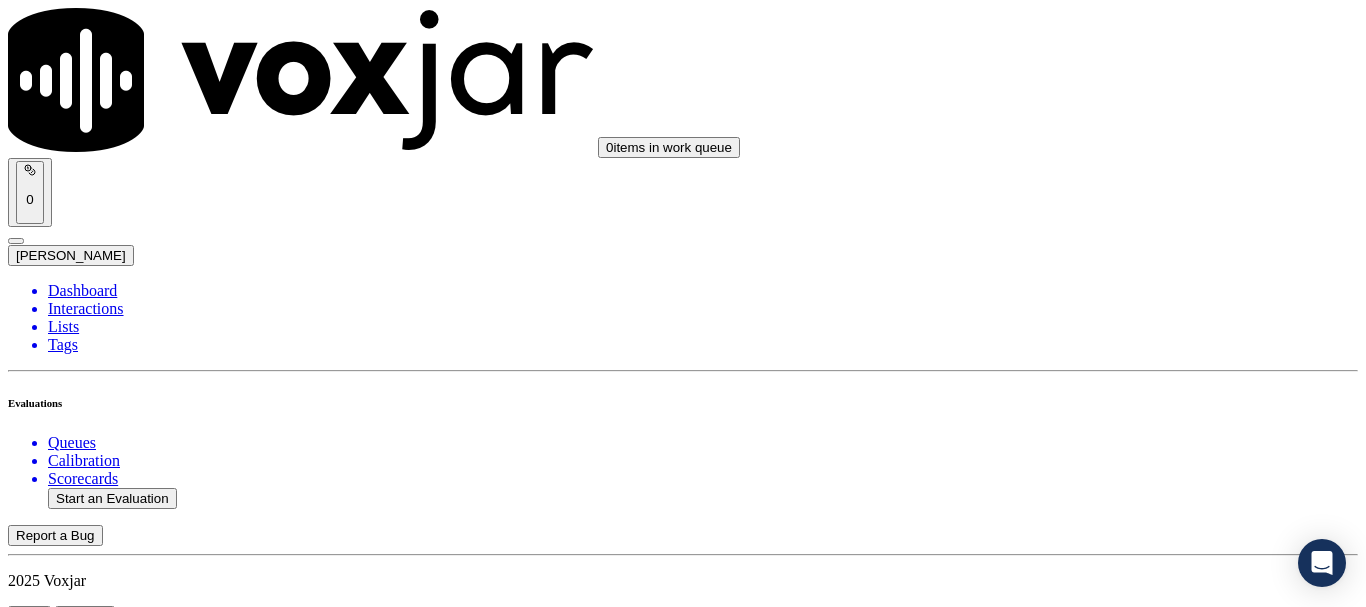 scroll, scrollTop: 5000, scrollLeft: 0, axis: vertical 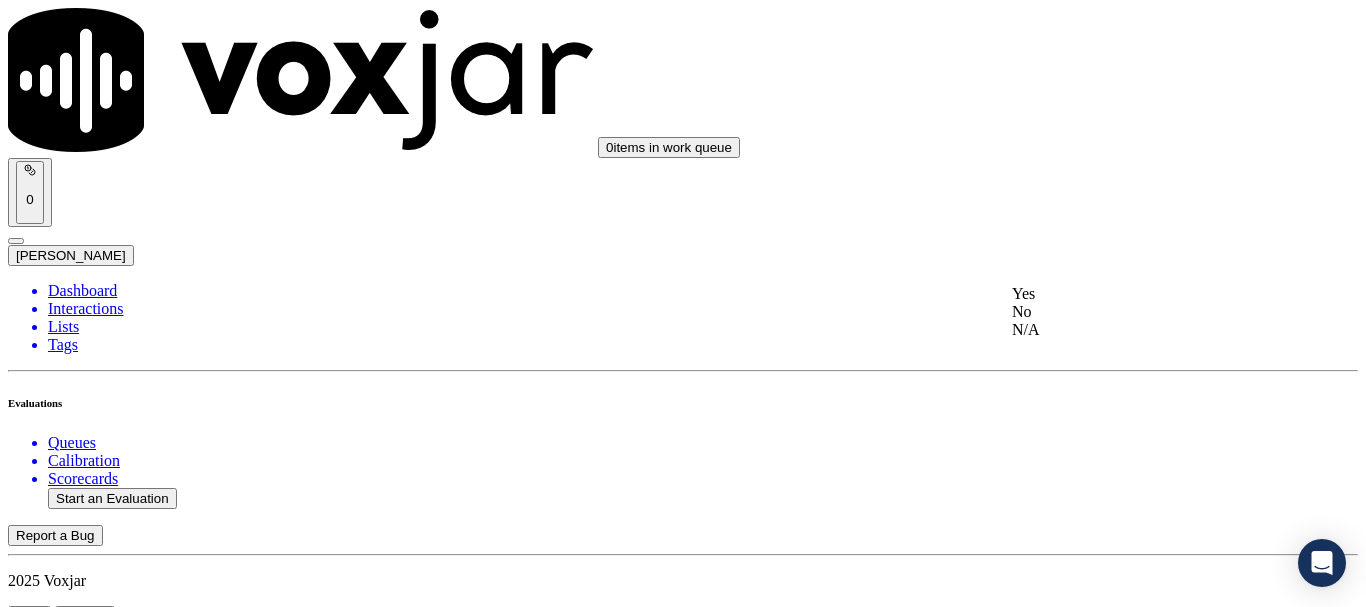 click on "Yes" at bounding box center [1139, 294] 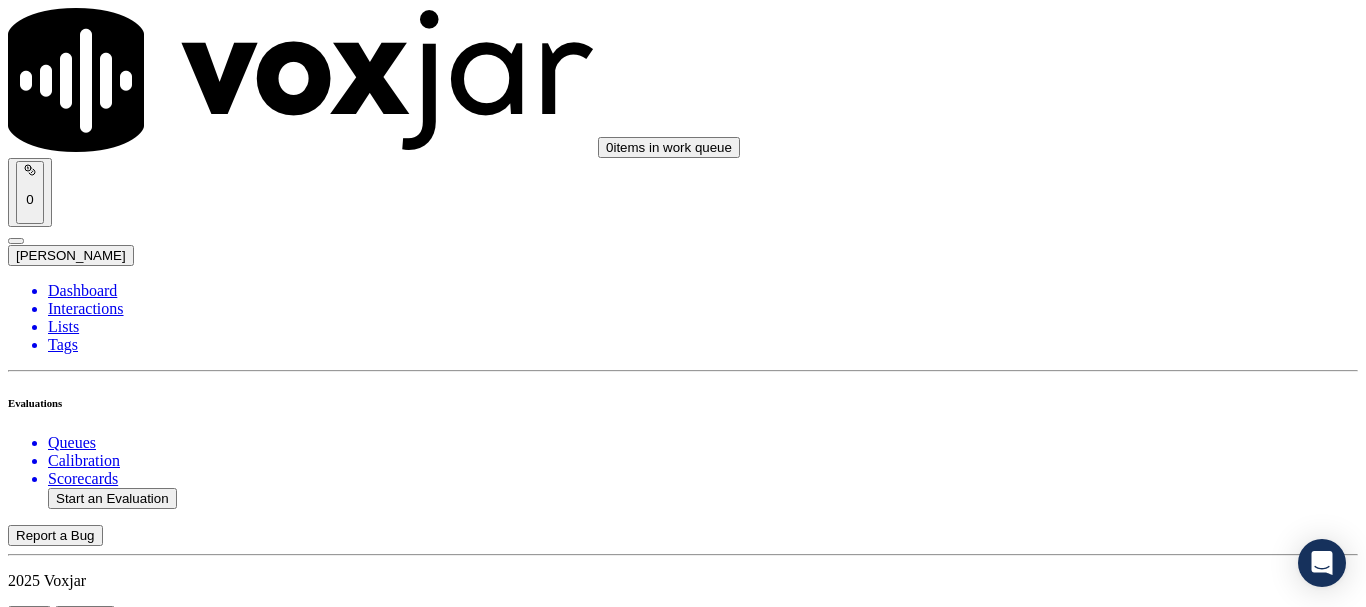 scroll, scrollTop: 5400, scrollLeft: 0, axis: vertical 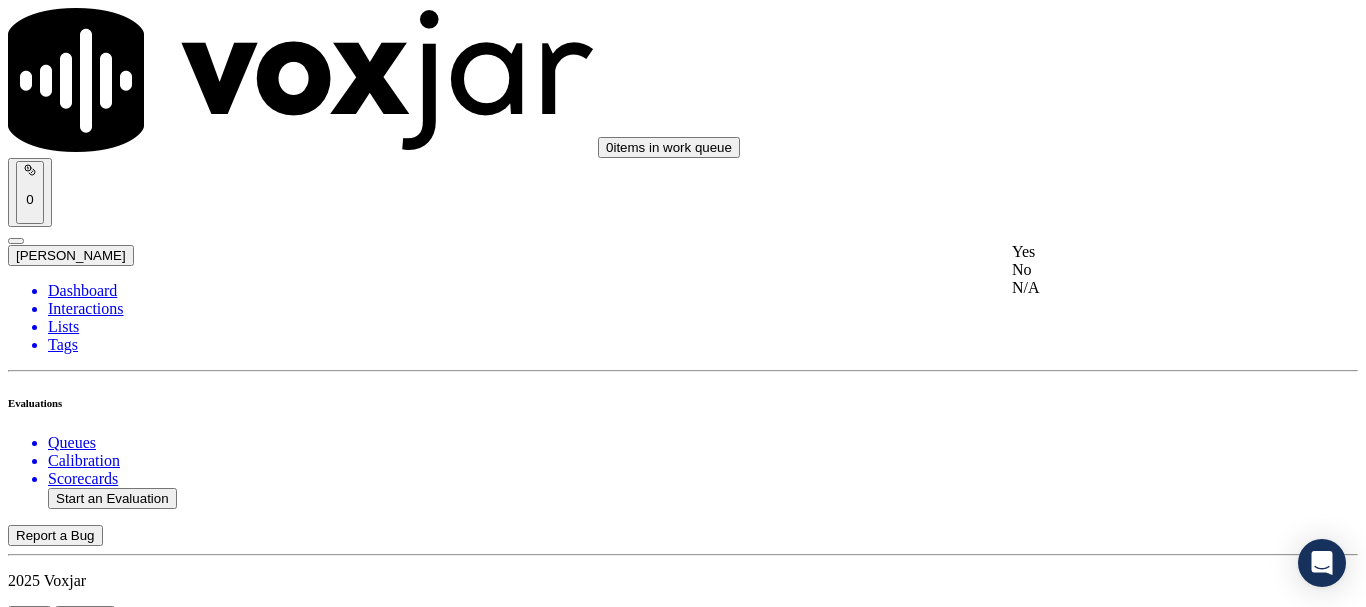 click on "No" 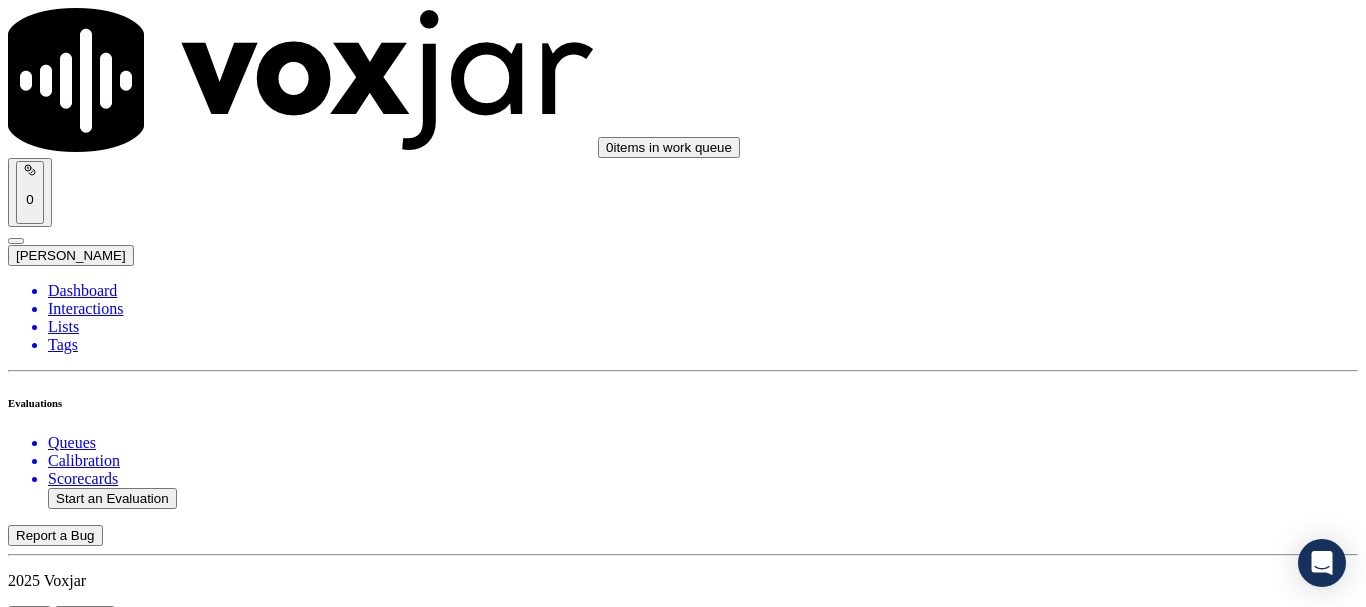 scroll, scrollTop: 5600, scrollLeft: 0, axis: vertical 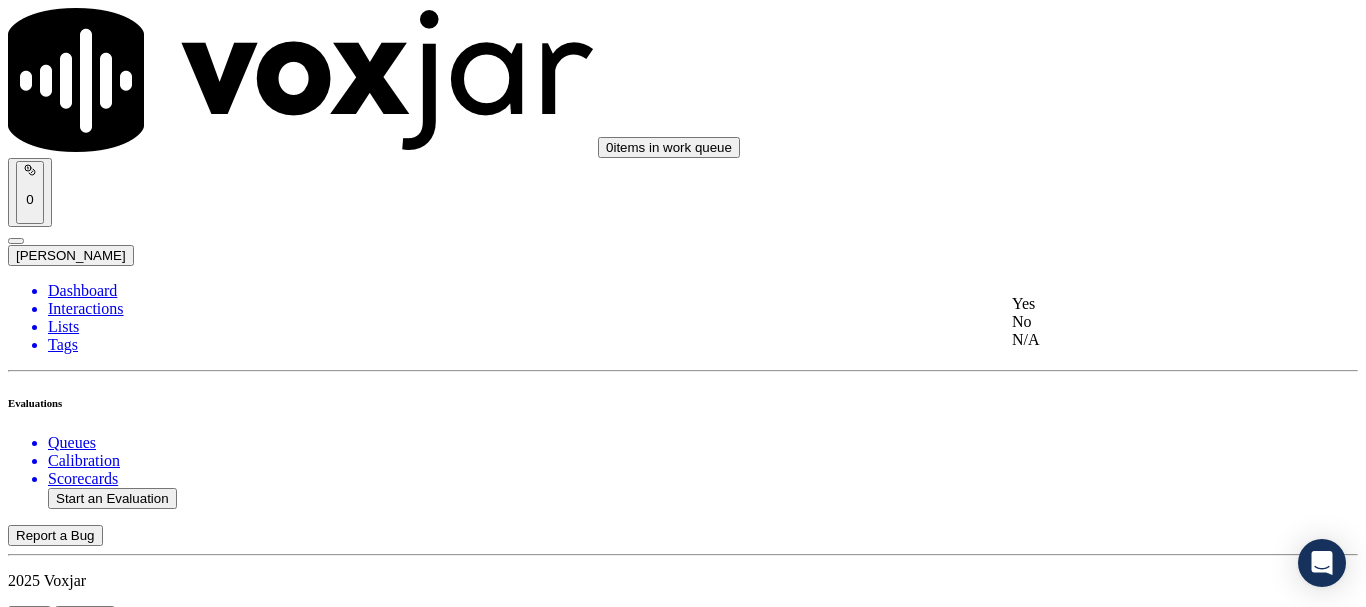 click on "Yes" at bounding box center [1139, 304] 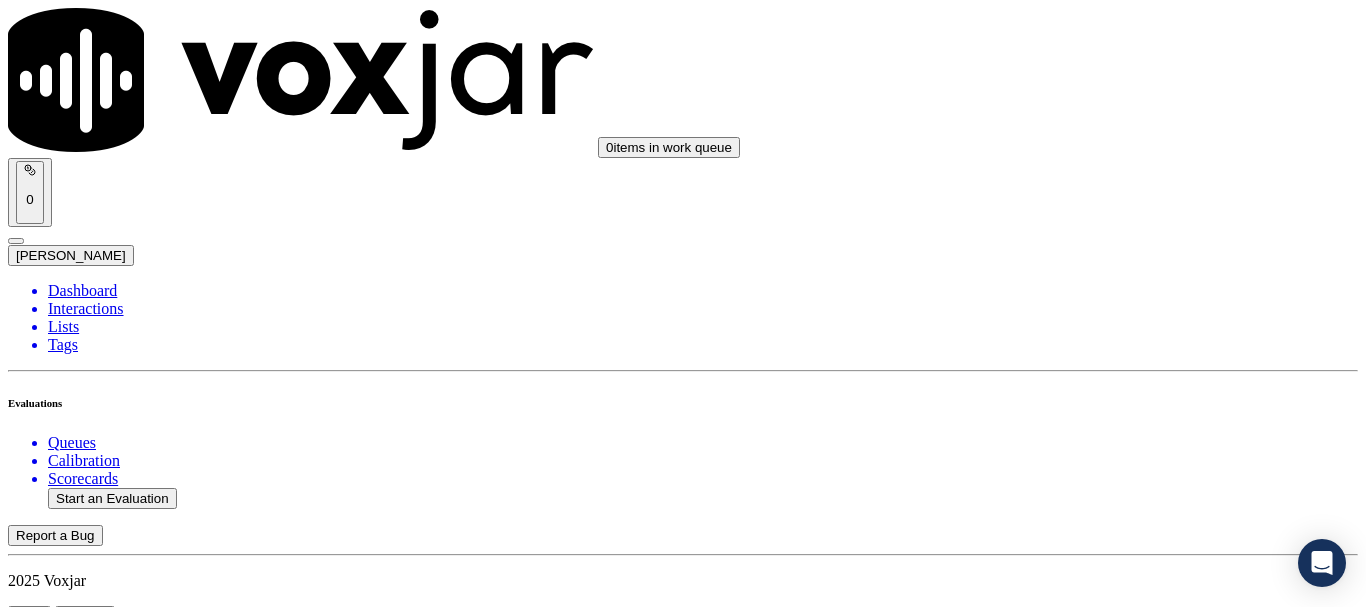click on "Select an answer" at bounding box center [67, 7395] 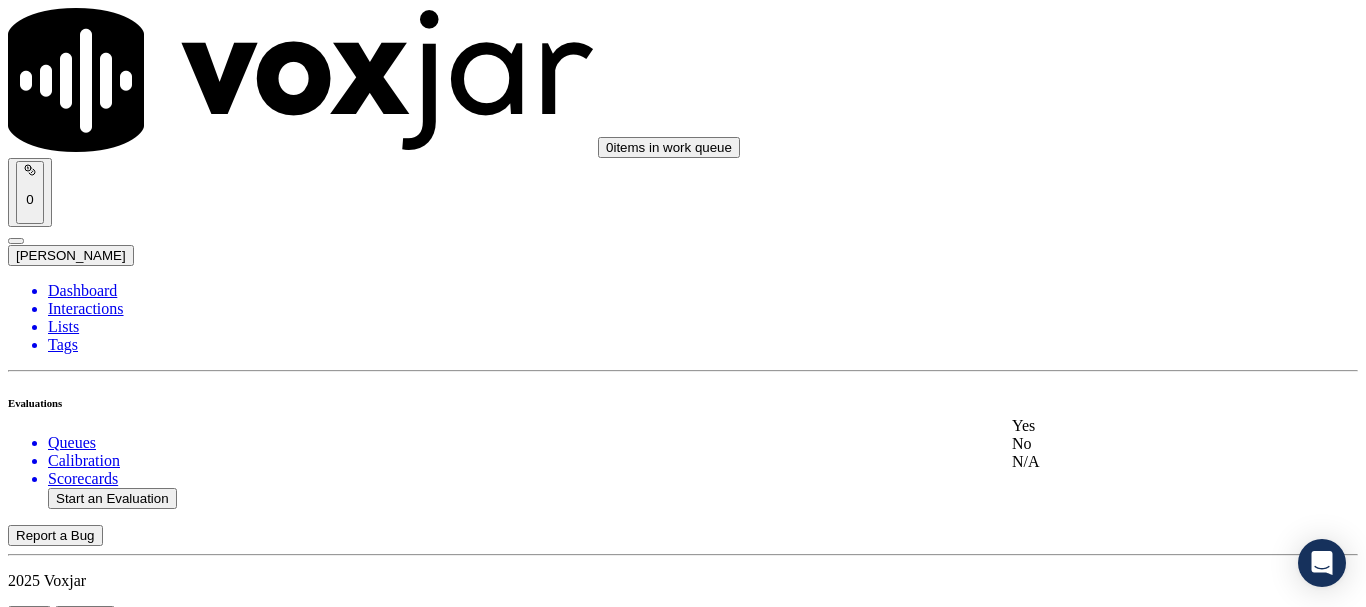 click on "Yes" at bounding box center [1139, 426] 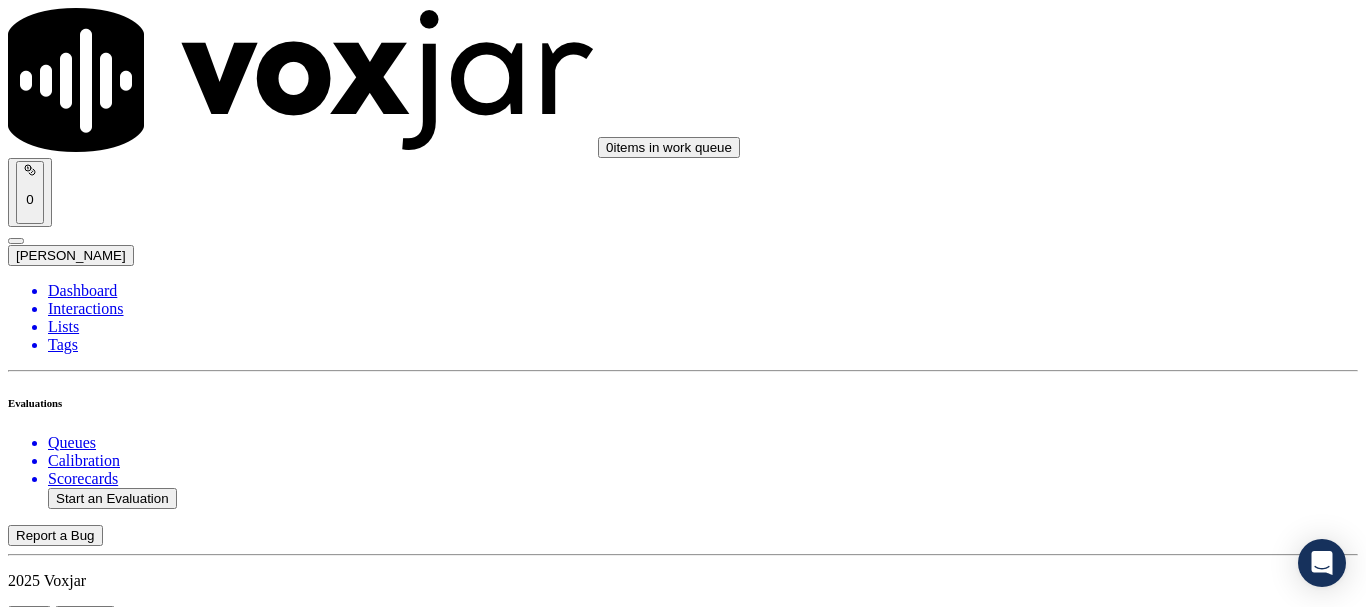 scroll, scrollTop: 5800, scrollLeft: 0, axis: vertical 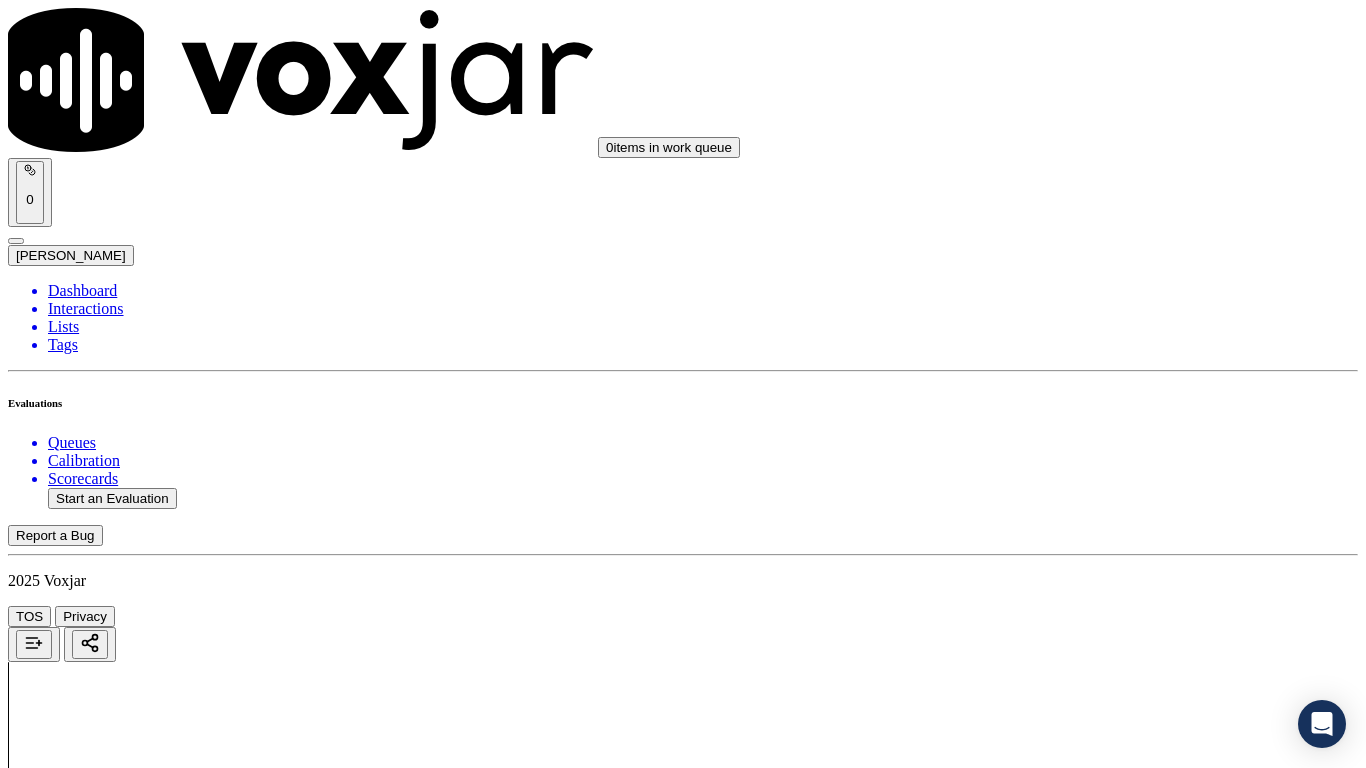 click on "Upload interaction to start evaluation" at bounding box center (124, 2746) 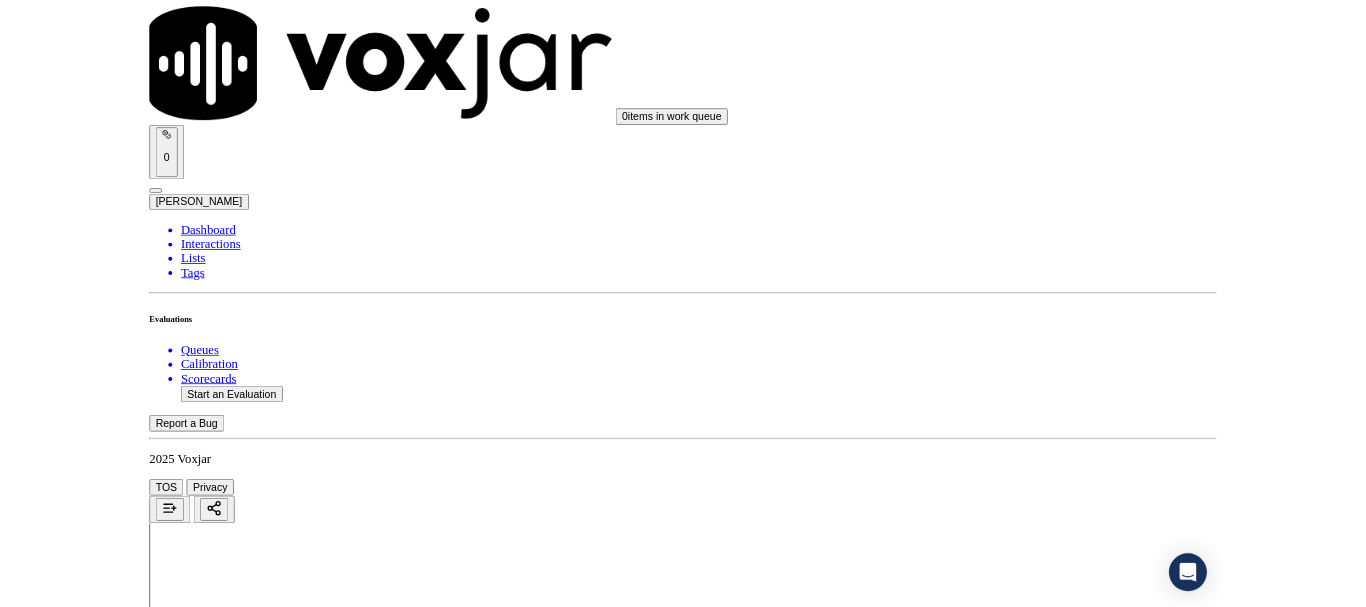 scroll, scrollTop: 300, scrollLeft: 0, axis: vertical 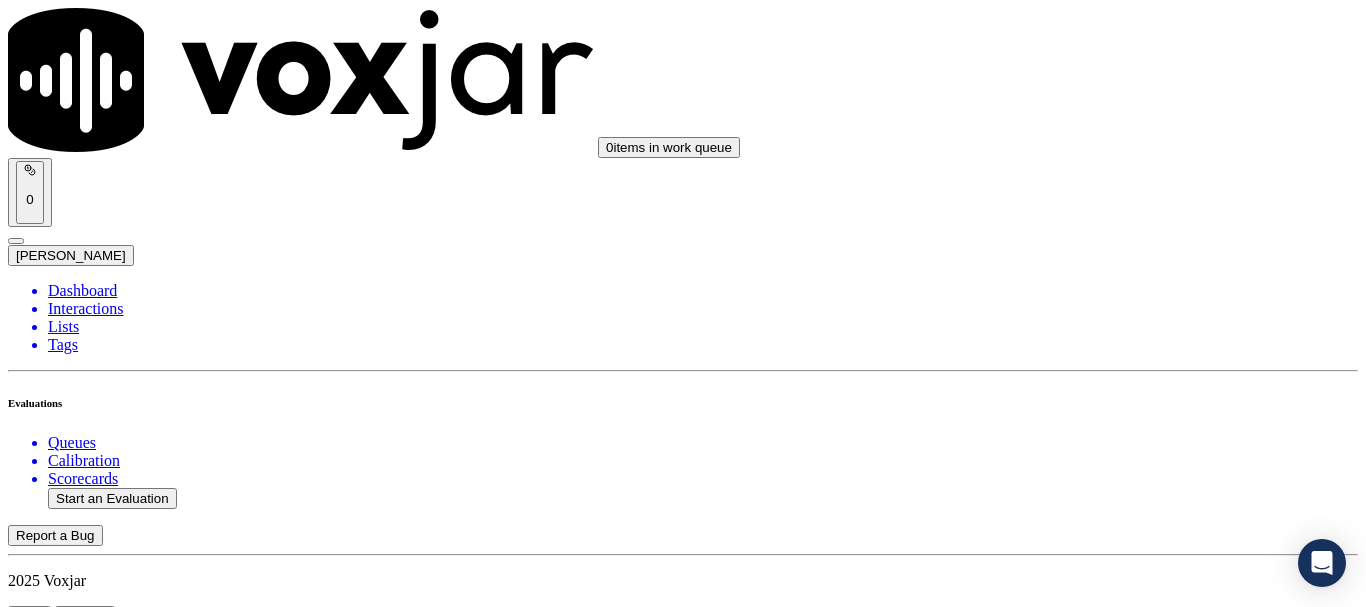 click 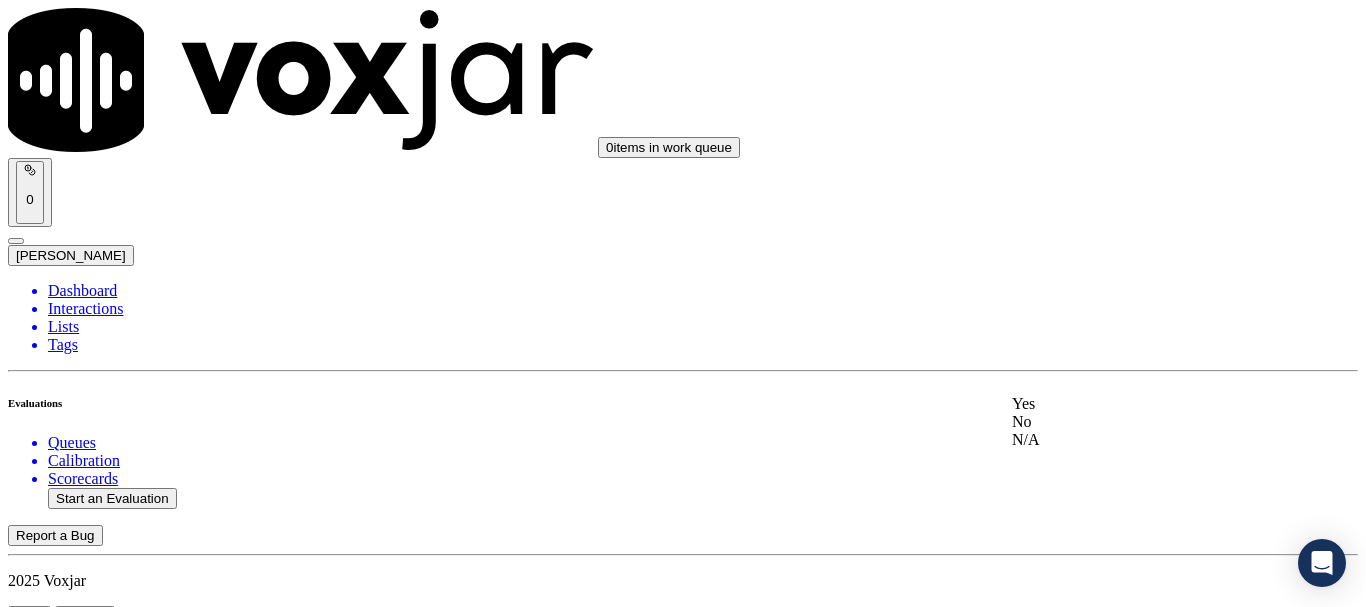 click on "Yes" at bounding box center (1139, 404) 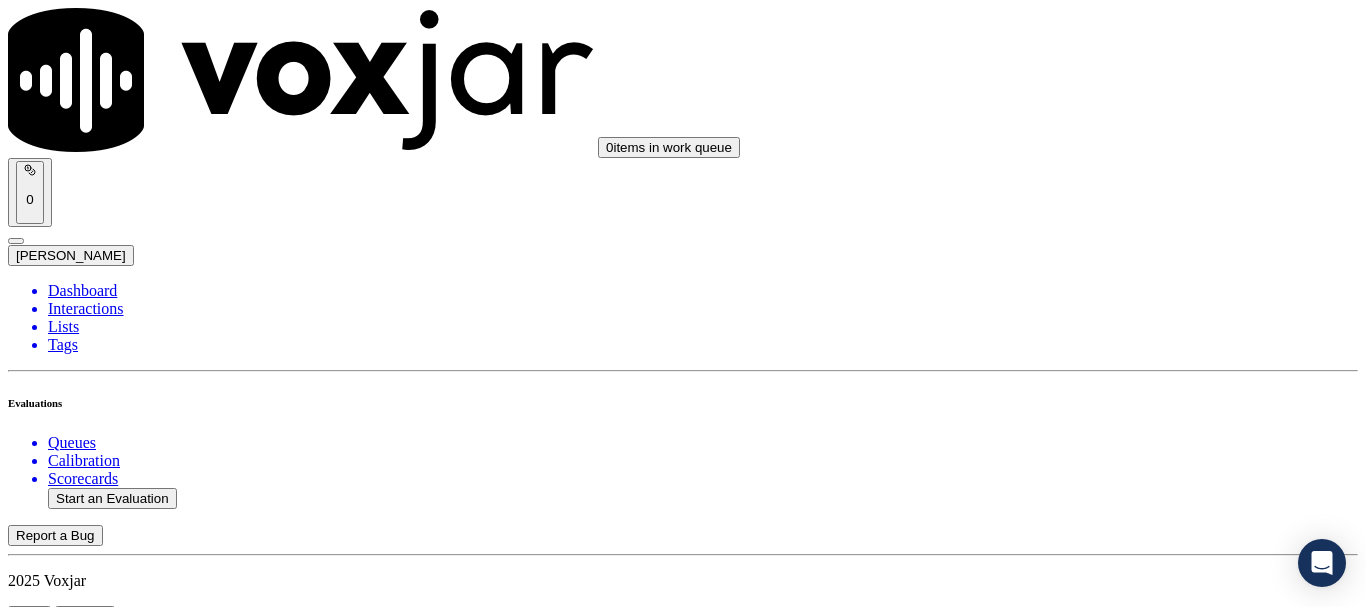 scroll, scrollTop: 400, scrollLeft: 0, axis: vertical 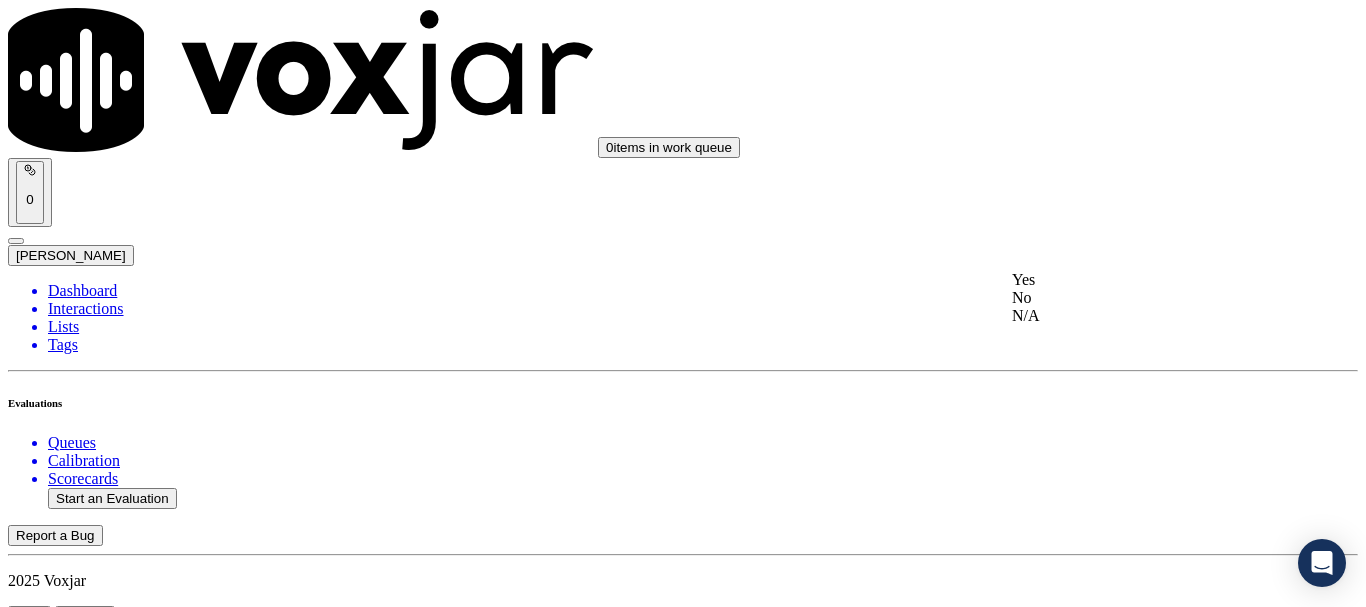 click on "Yes" at bounding box center (1139, 280) 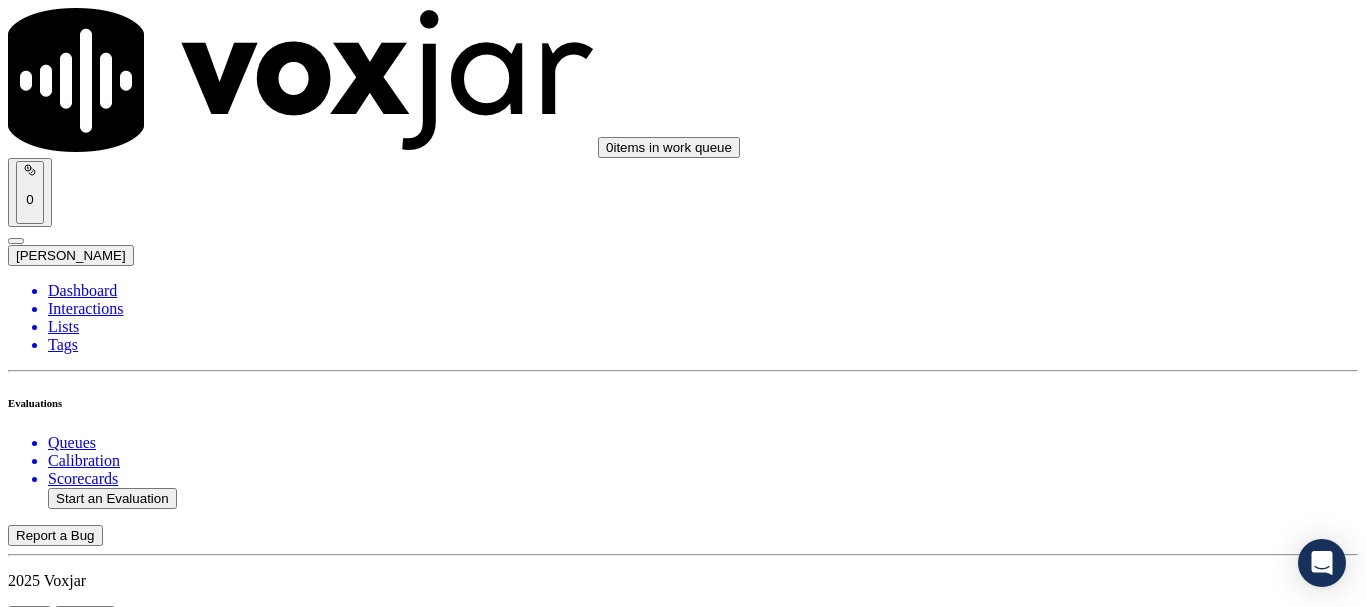 scroll, scrollTop: 700, scrollLeft: 0, axis: vertical 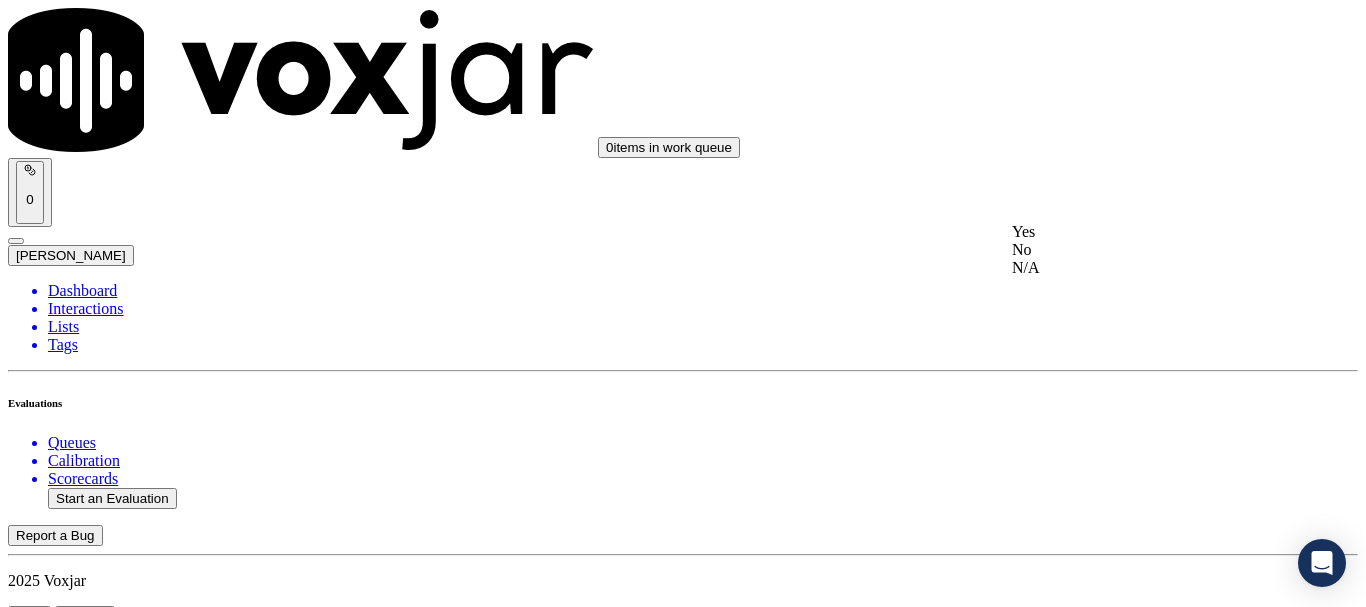 click on "Yes" at bounding box center (1139, 232) 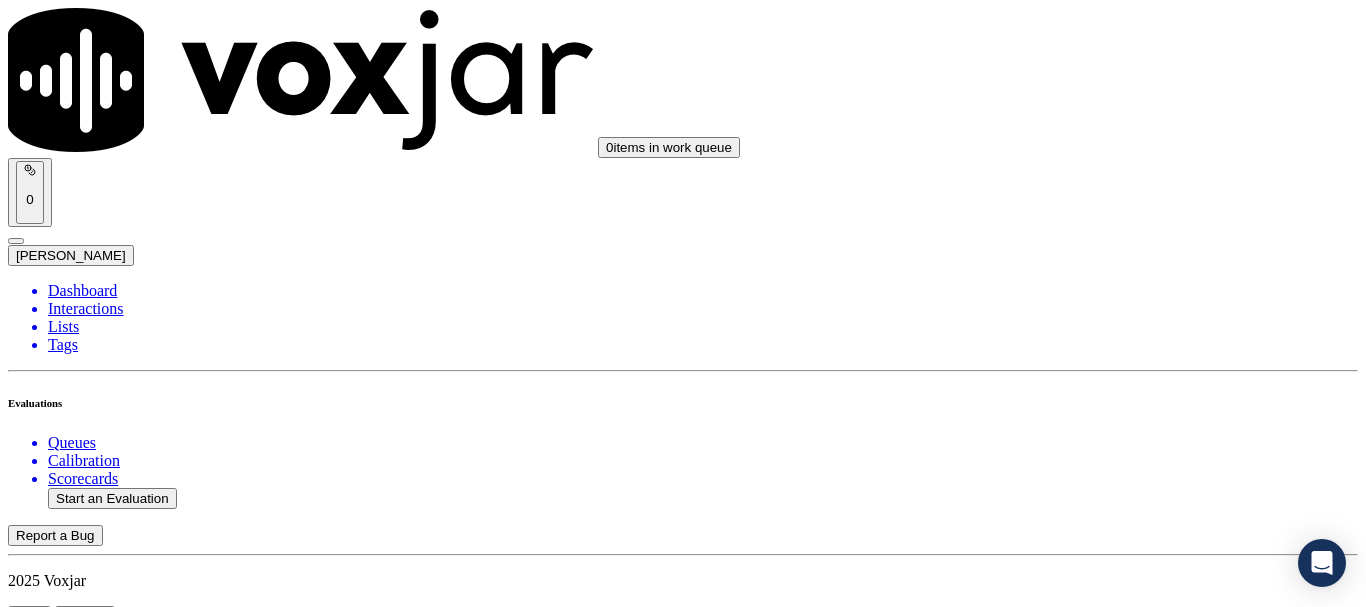 scroll, scrollTop: 900, scrollLeft: 0, axis: vertical 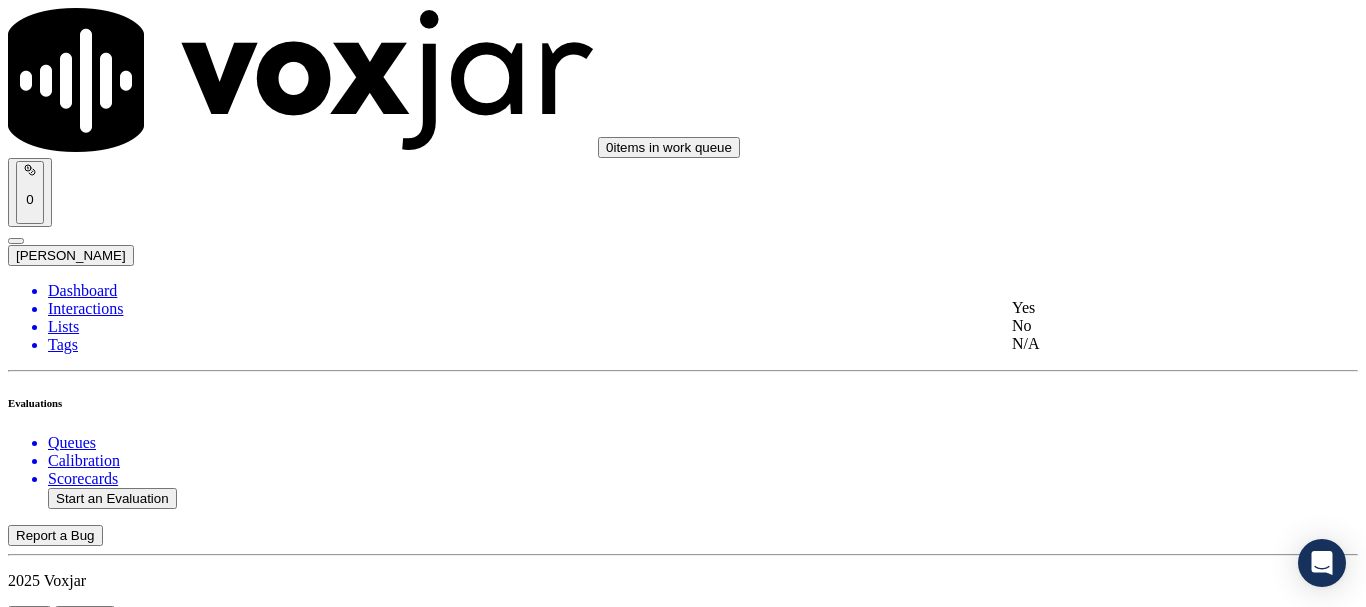 click on "N/A" 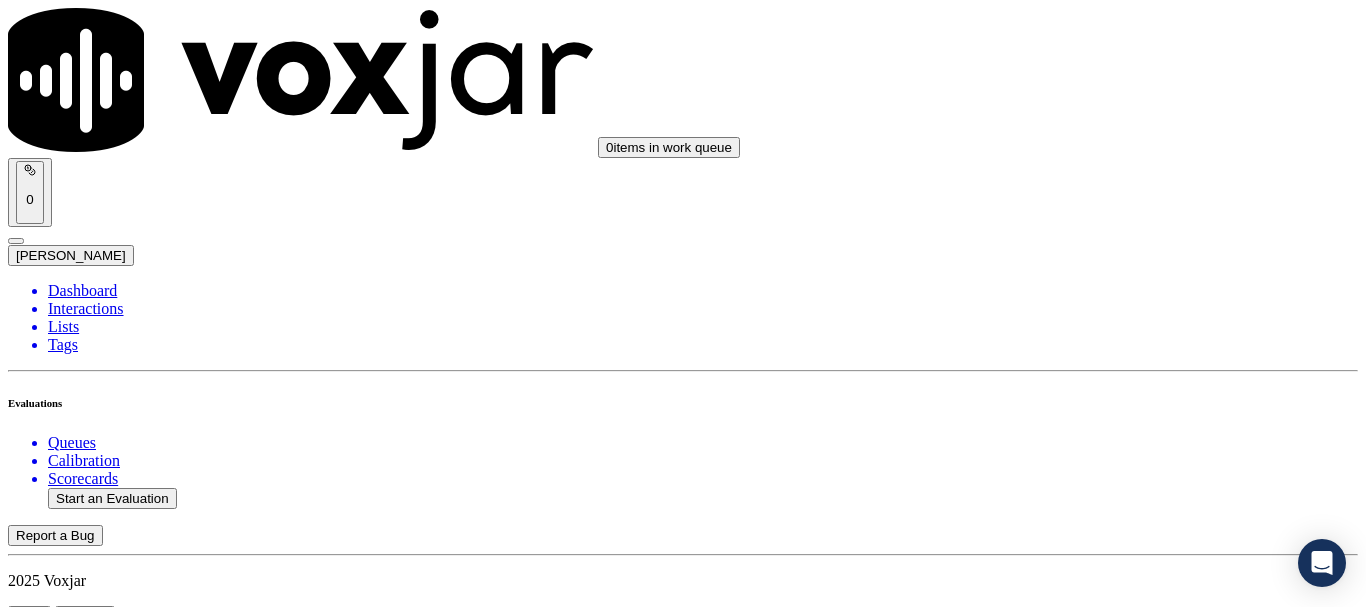 scroll, scrollTop: 1200, scrollLeft: 0, axis: vertical 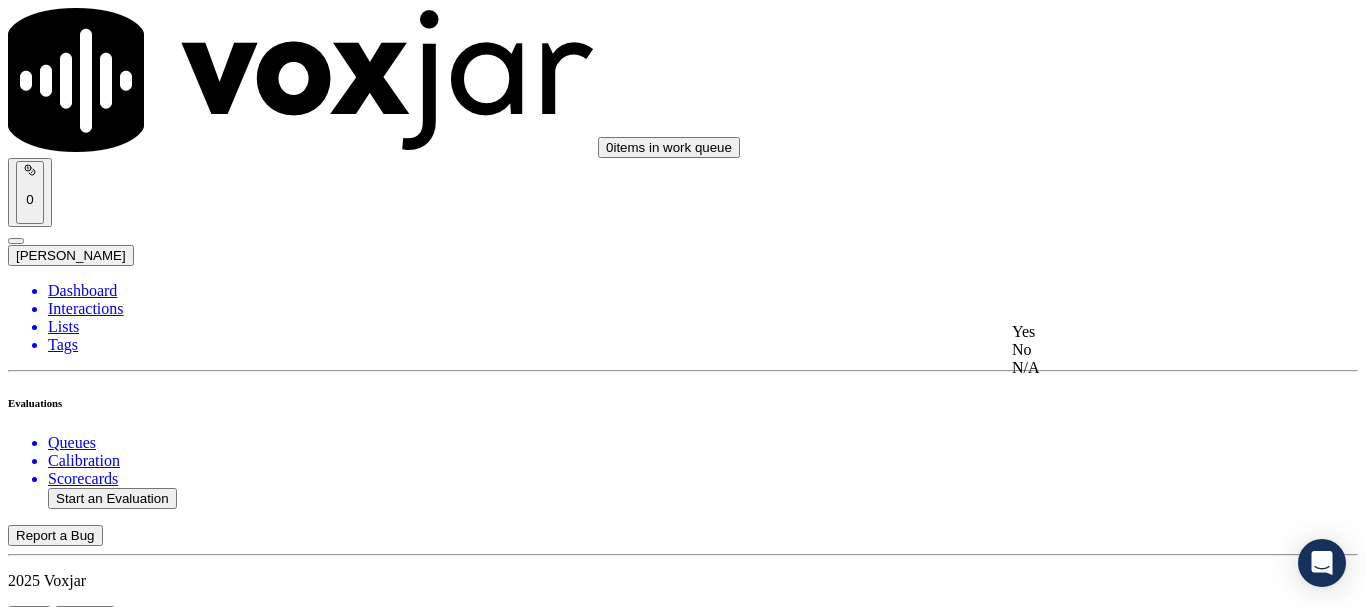 click on "N/A" 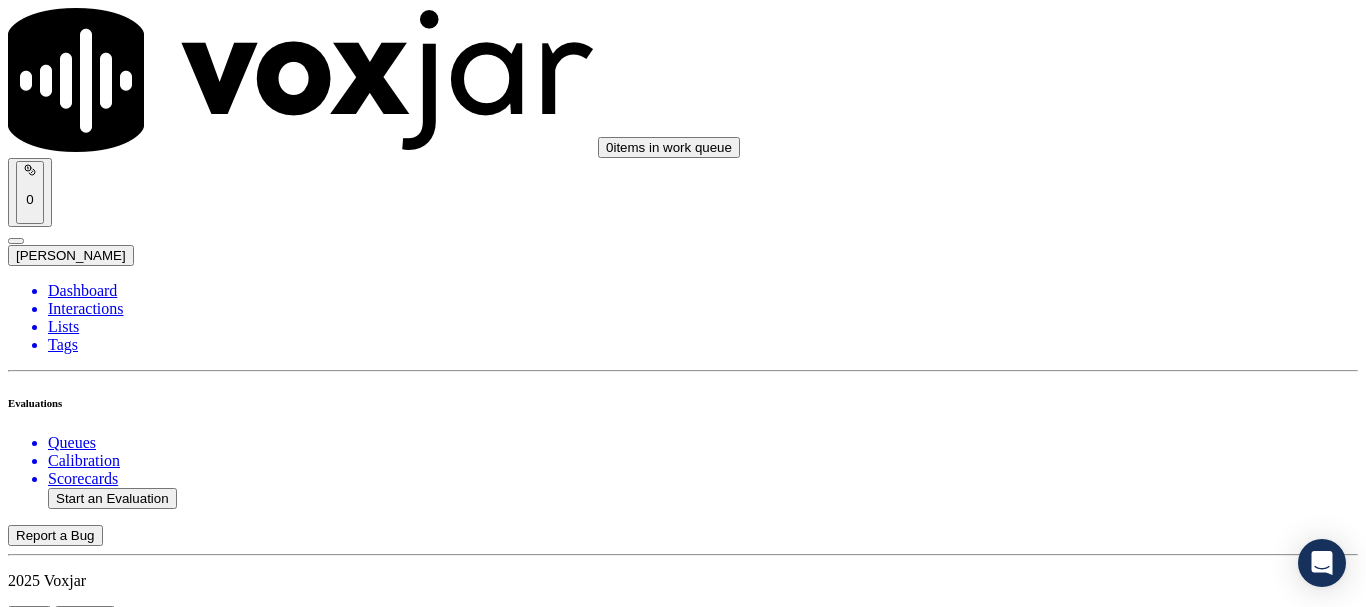 scroll, scrollTop: 1600, scrollLeft: 0, axis: vertical 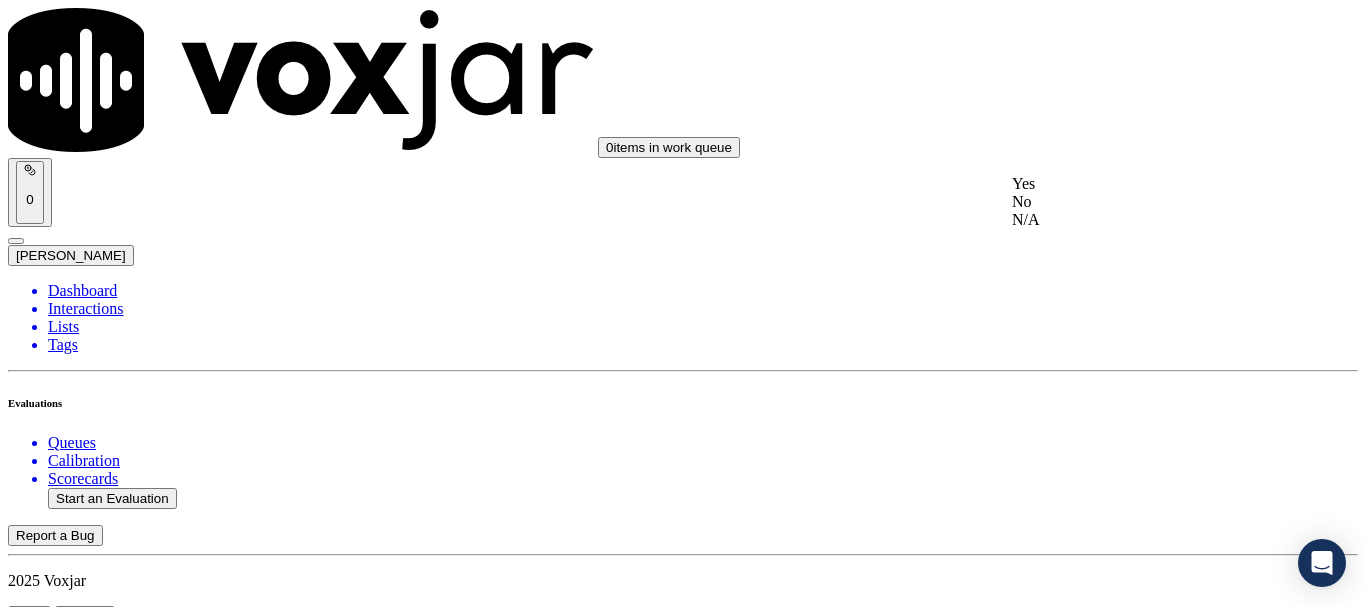 click on "Yes" at bounding box center (1139, 184) 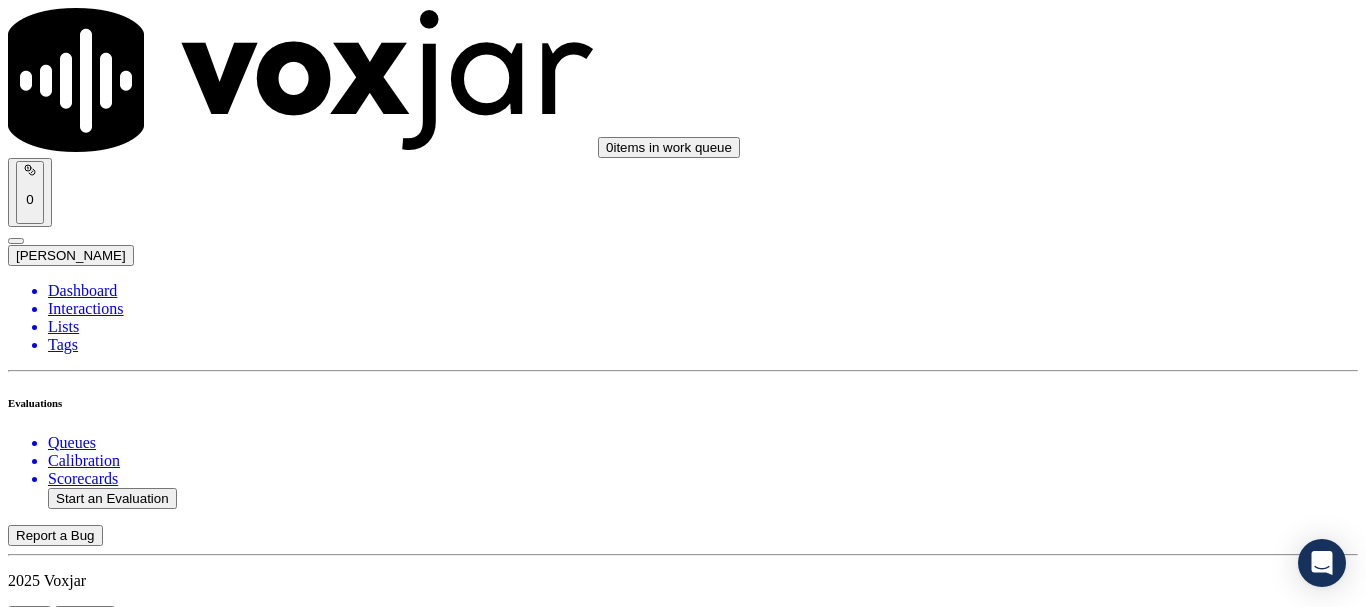 click on "Select an answer" at bounding box center [67, 3821] 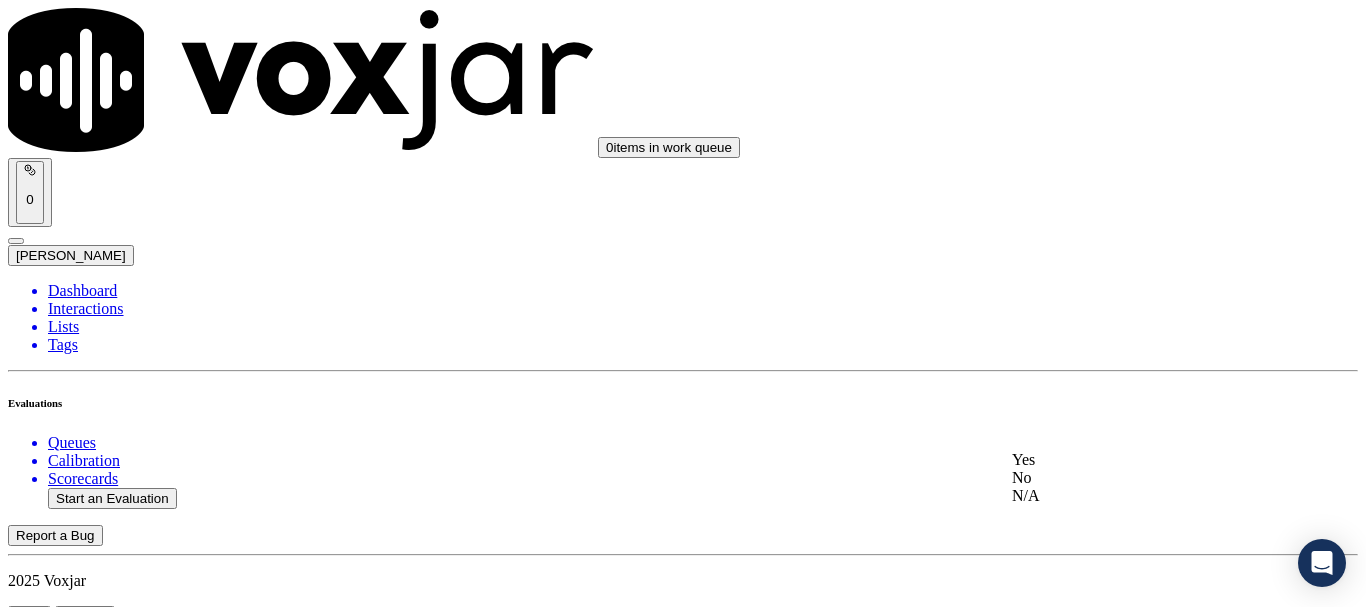 click on "Yes" at bounding box center [1139, 460] 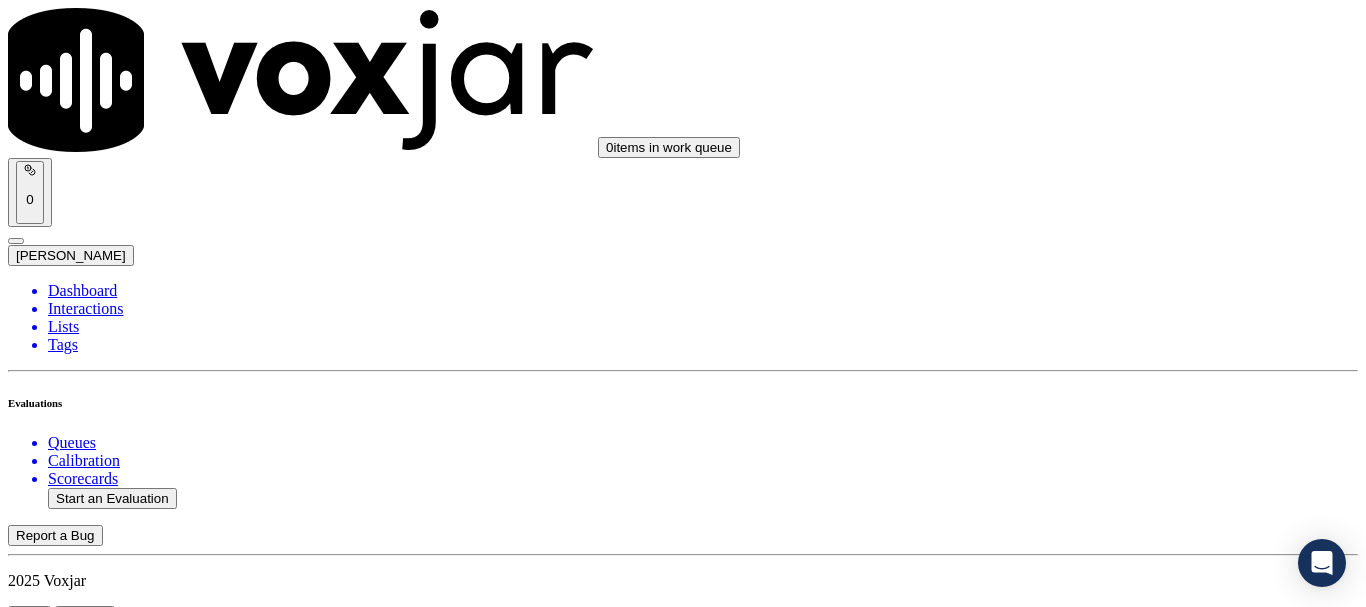 scroll, scrollTop: 1900, scrollLeft: 0, axis: vertical 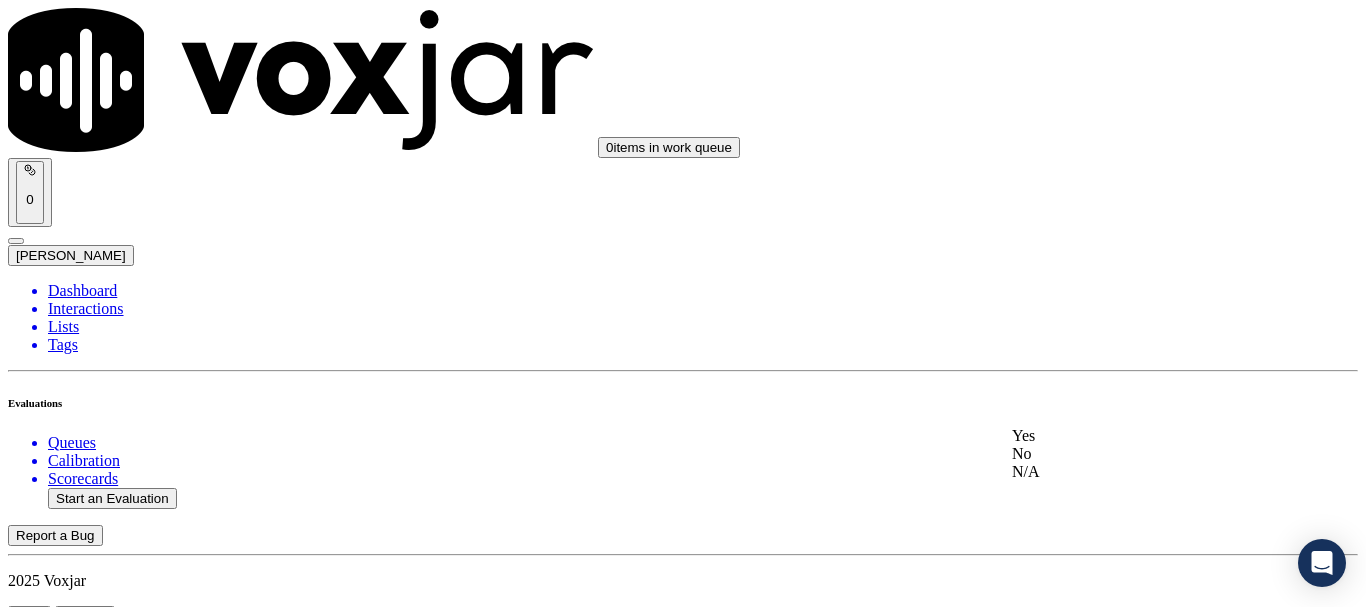 click on "Yes" at bounding box center [1139, 436] 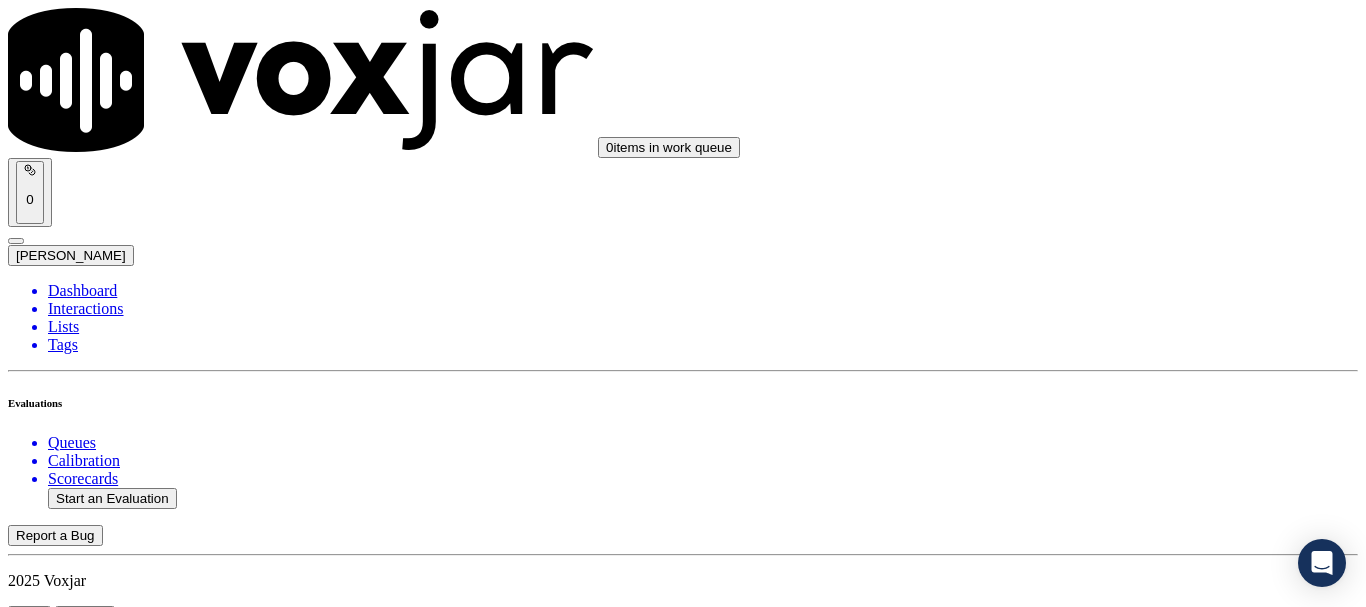 scroll, scrollTop: 2500, scrollLeft: 0, axis: vertical 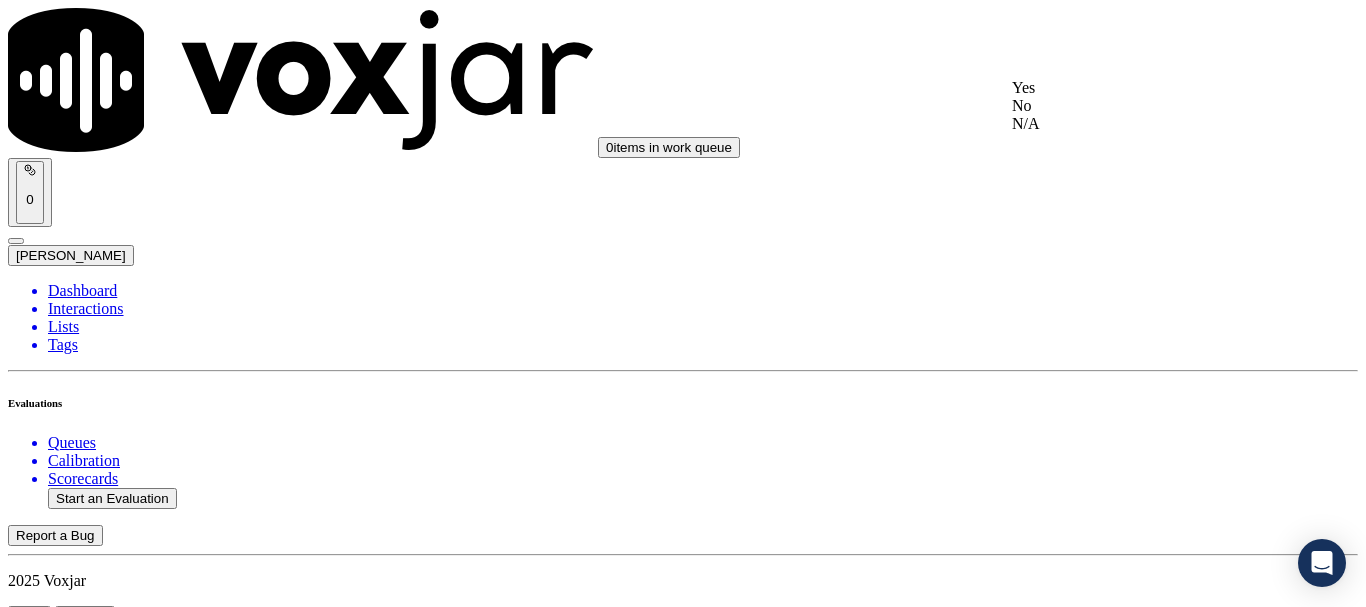 click on "Yes" at bounding box center (1139, 88) 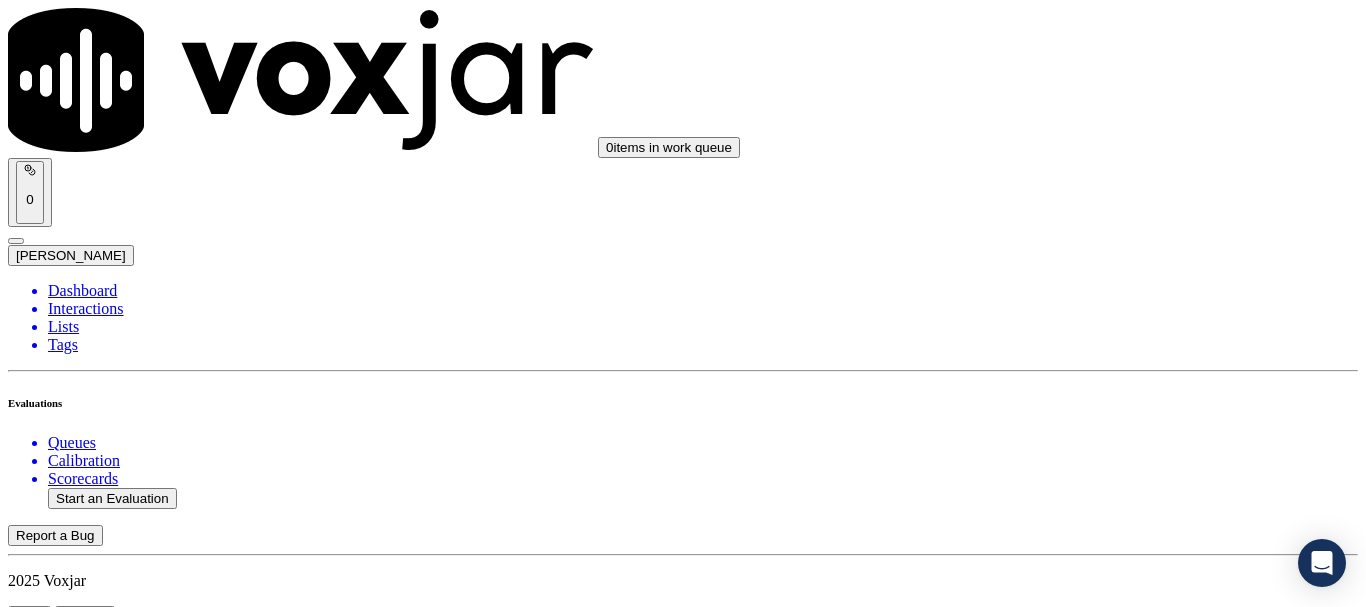 click on "Select an answer" at bounding box center (67, 4530) 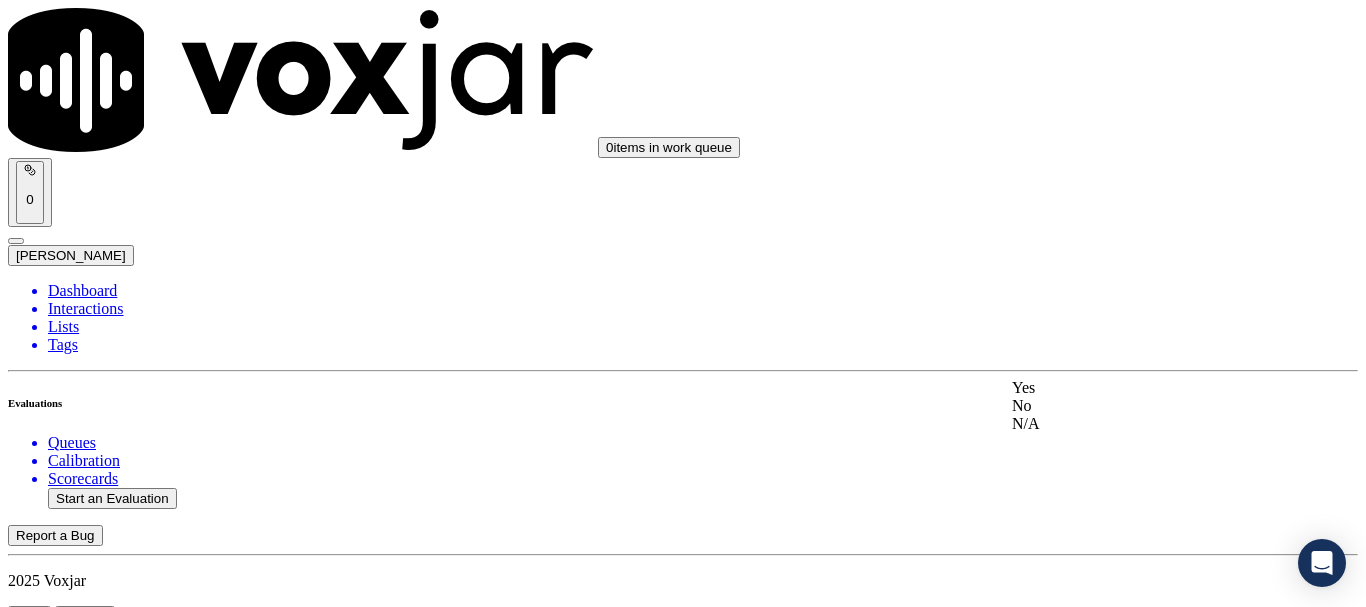 click on "Yes" at bounding box center (1139, 388) 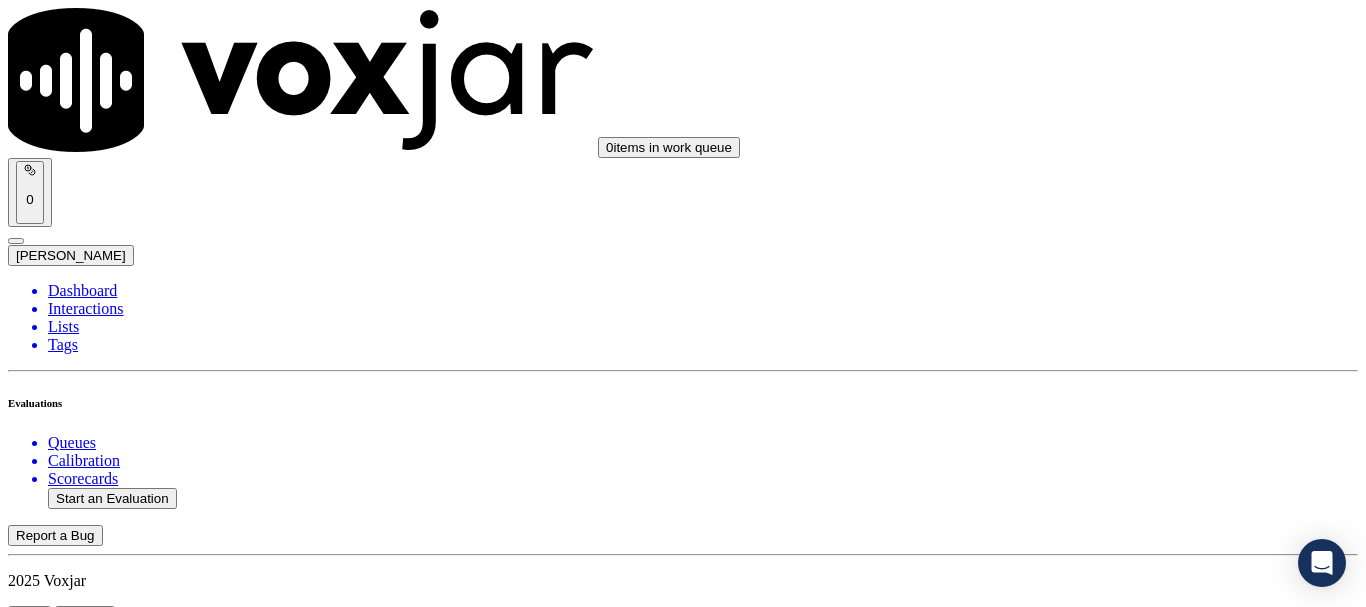scroll, scrollTop: 2900, scrollLeft: 0, axis: vertical 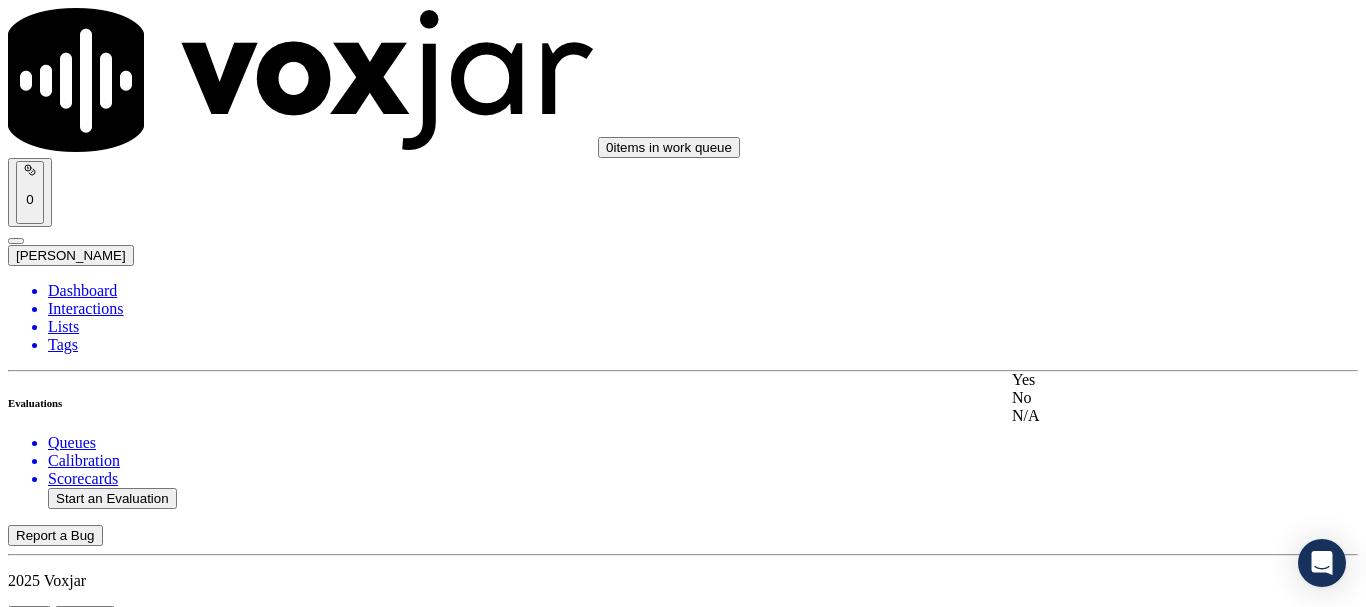 click on "Yes" at bounding box center (1139, 380) 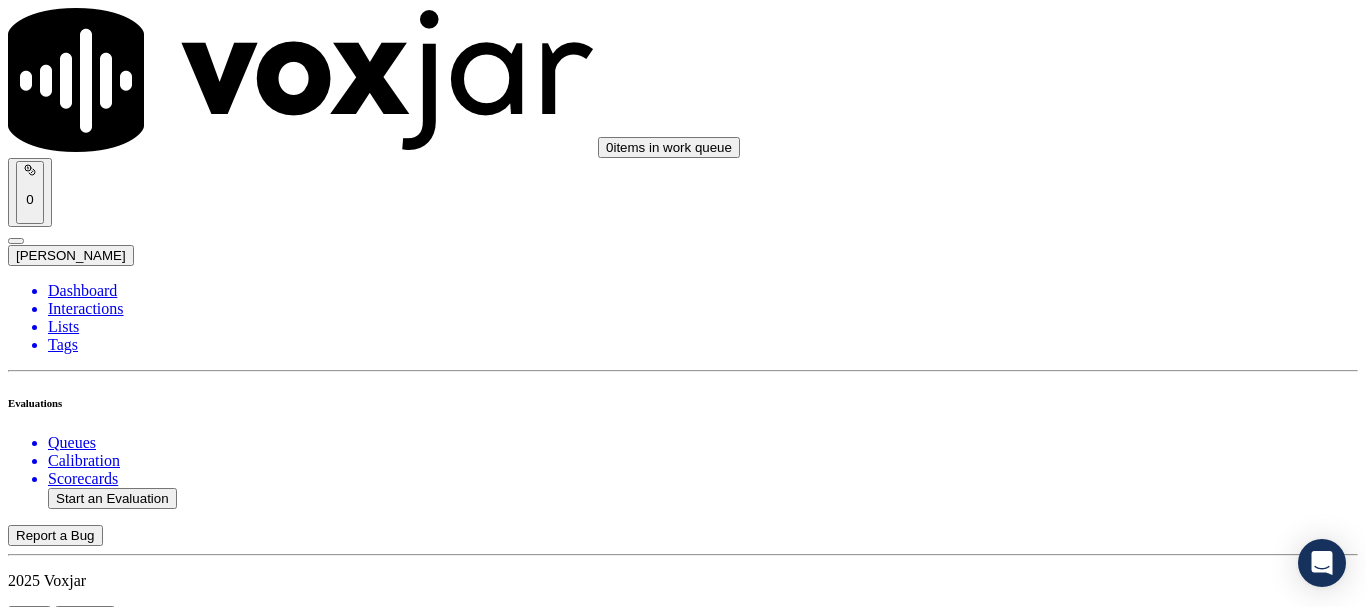 scroll, scrollTop: 3300, scrollLeft: 0, axis: vertical 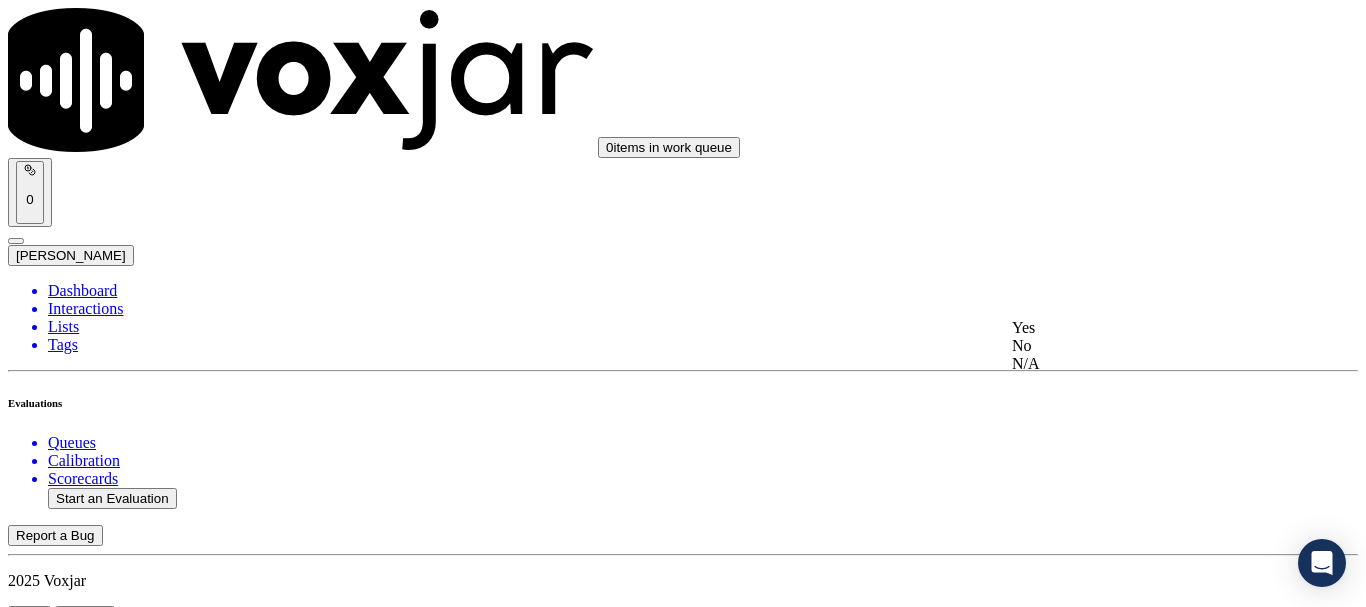 drag, startPoint x: 1098, startPoint y: 345, endPoint x: 1103, endPoint y: 360, distance: 15.811388 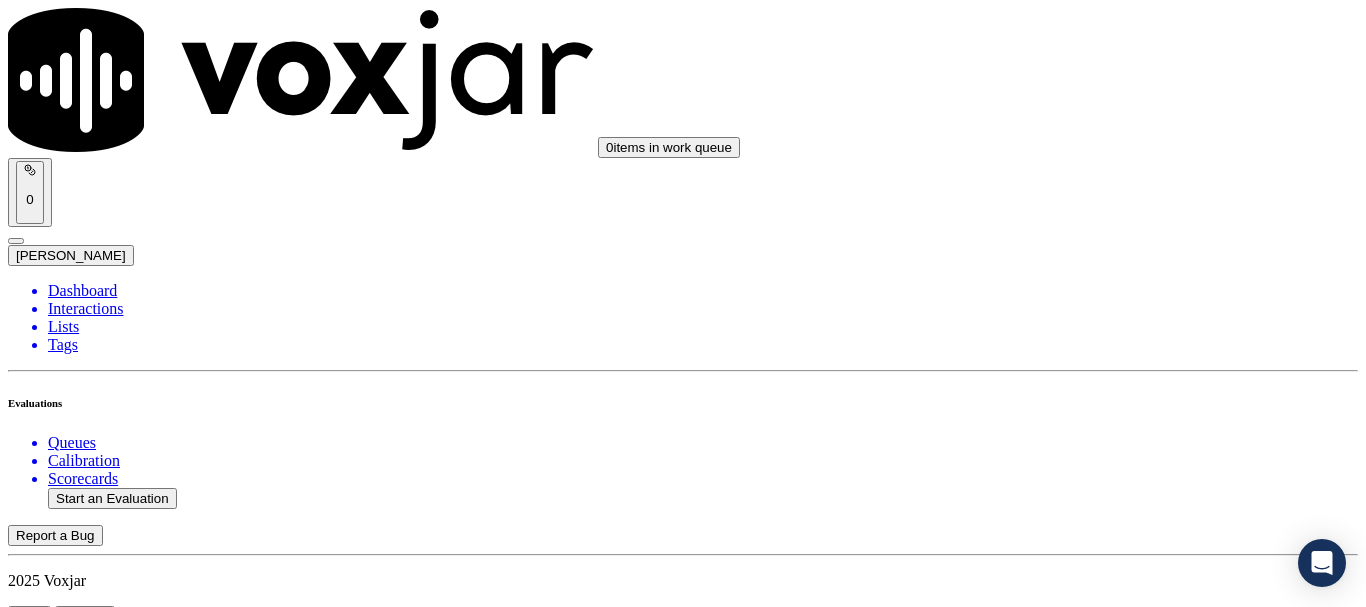 scroll, scrollTop: 3600, scrollLeft: 0, axis: vertical 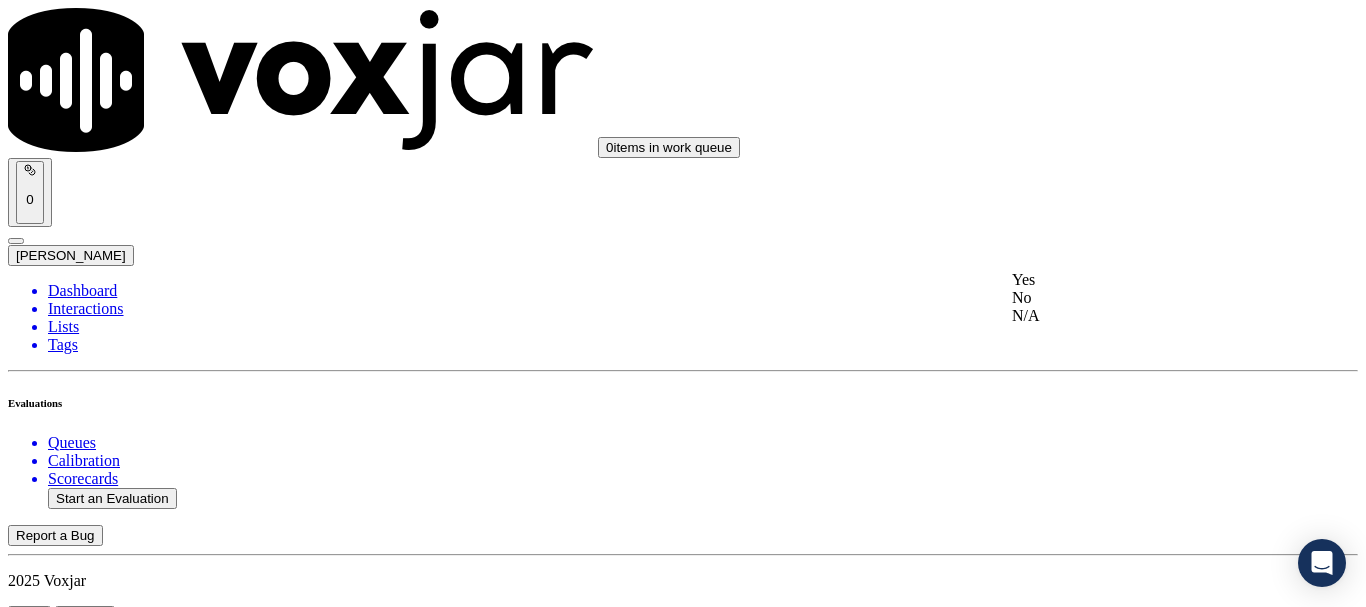 drag, startPoint x: 1122, startPoint y: 286, endPoint x: 1142, endPoint y: 407, distance: 122.641754 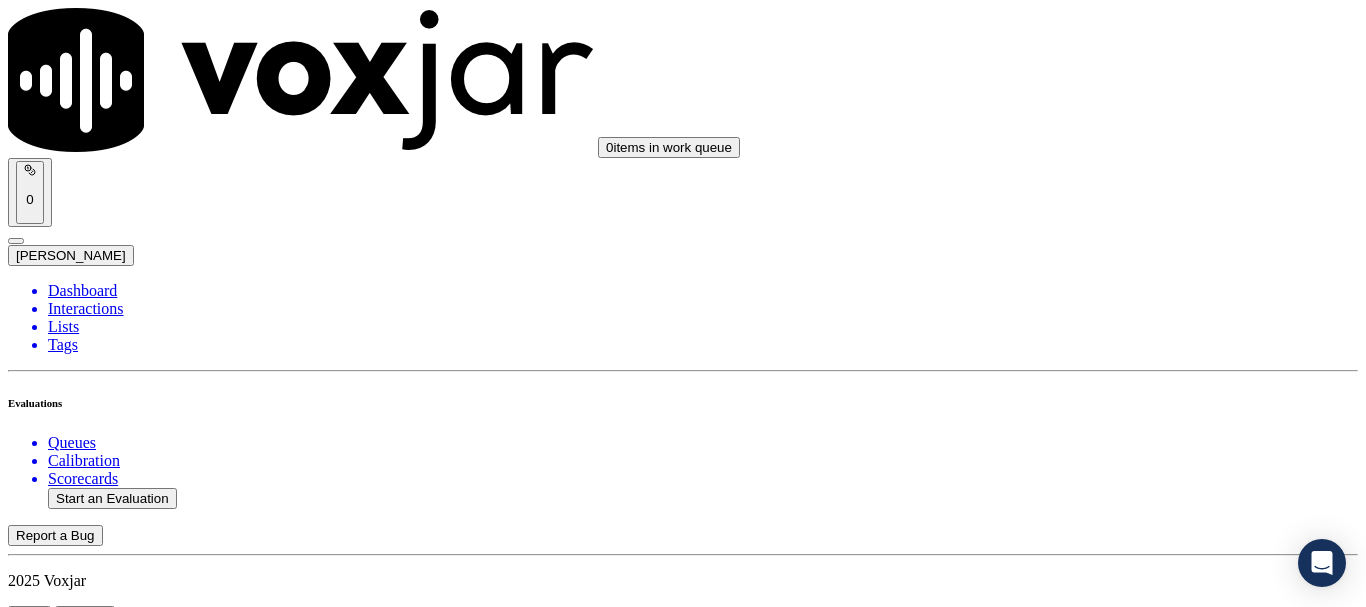 scroll, scrollTop: 3900, scrollLeft: 0, axis: vertical 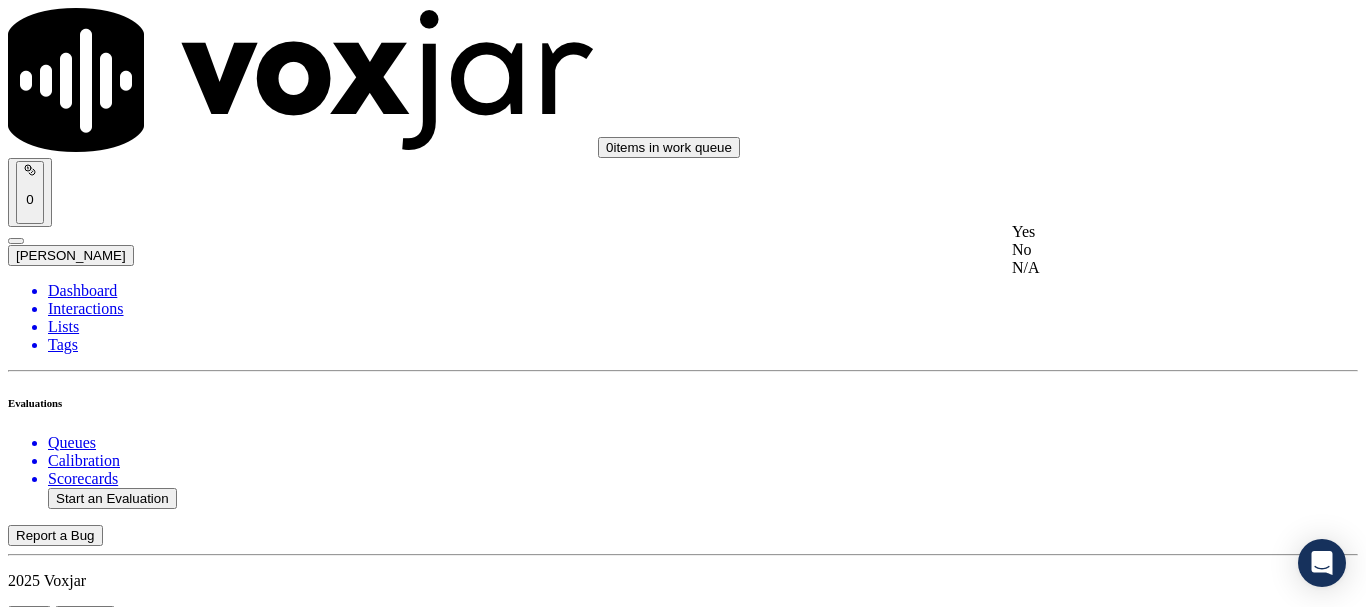 click on "Yes" at bounding box center [1139, 232] 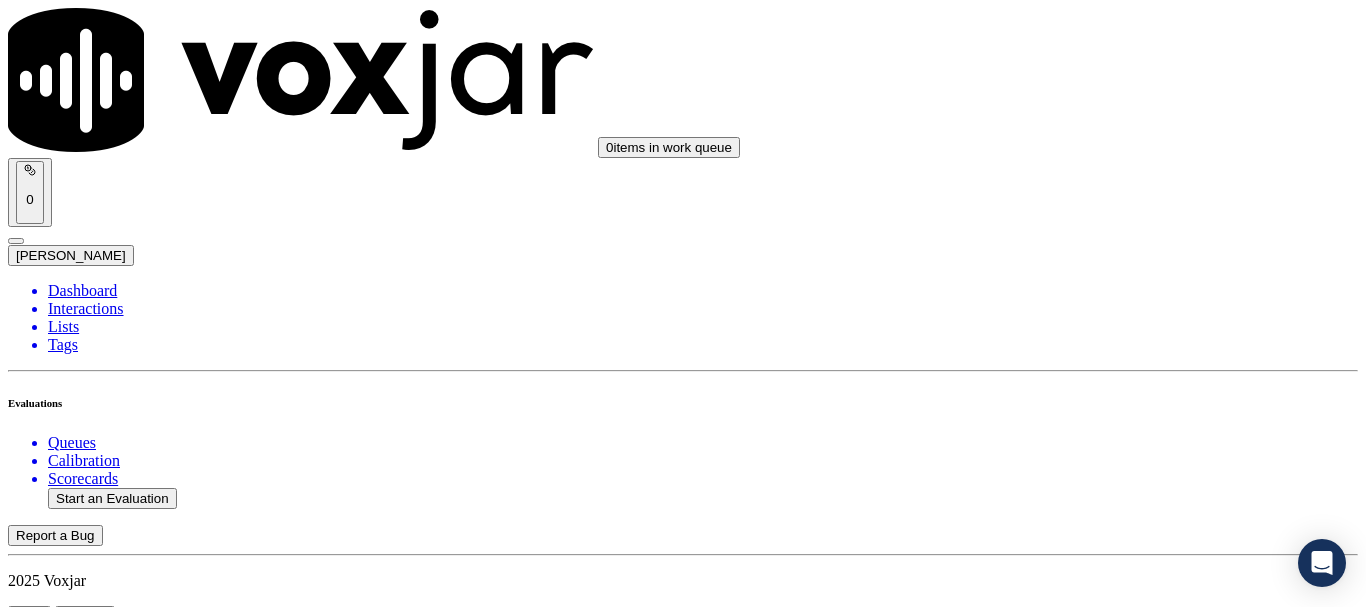 click on "Select an answer" at bounding box center (67, 5776) 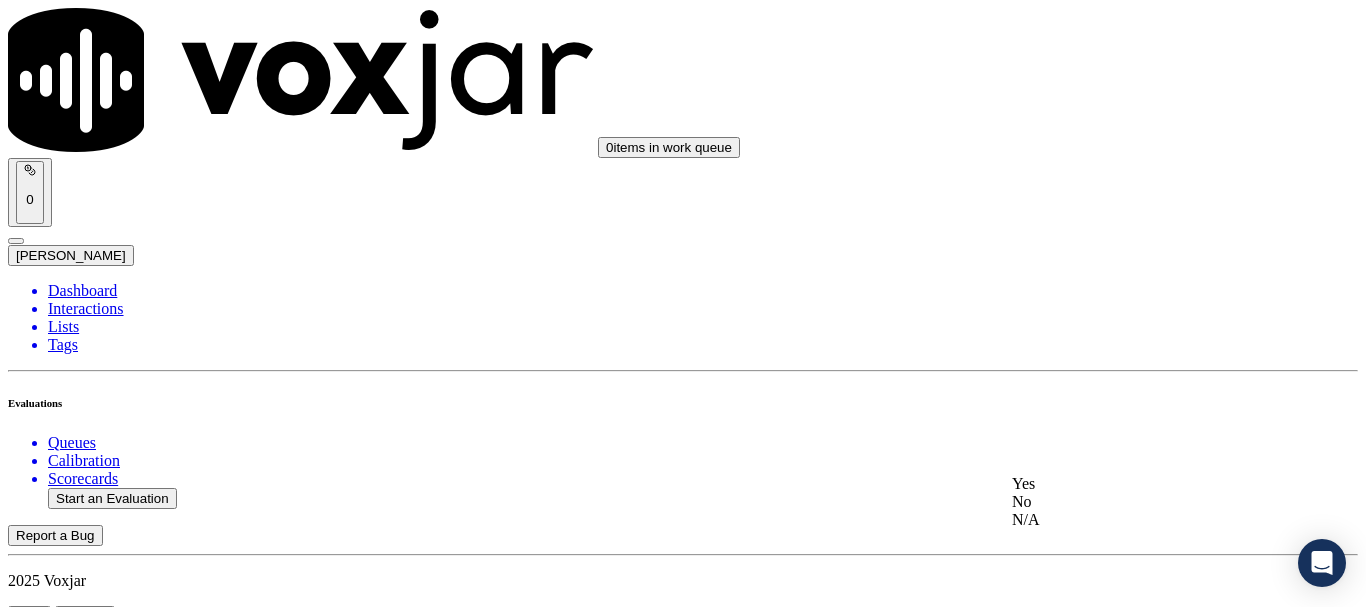 click on "Yes" at bounding box center (1139, 484) 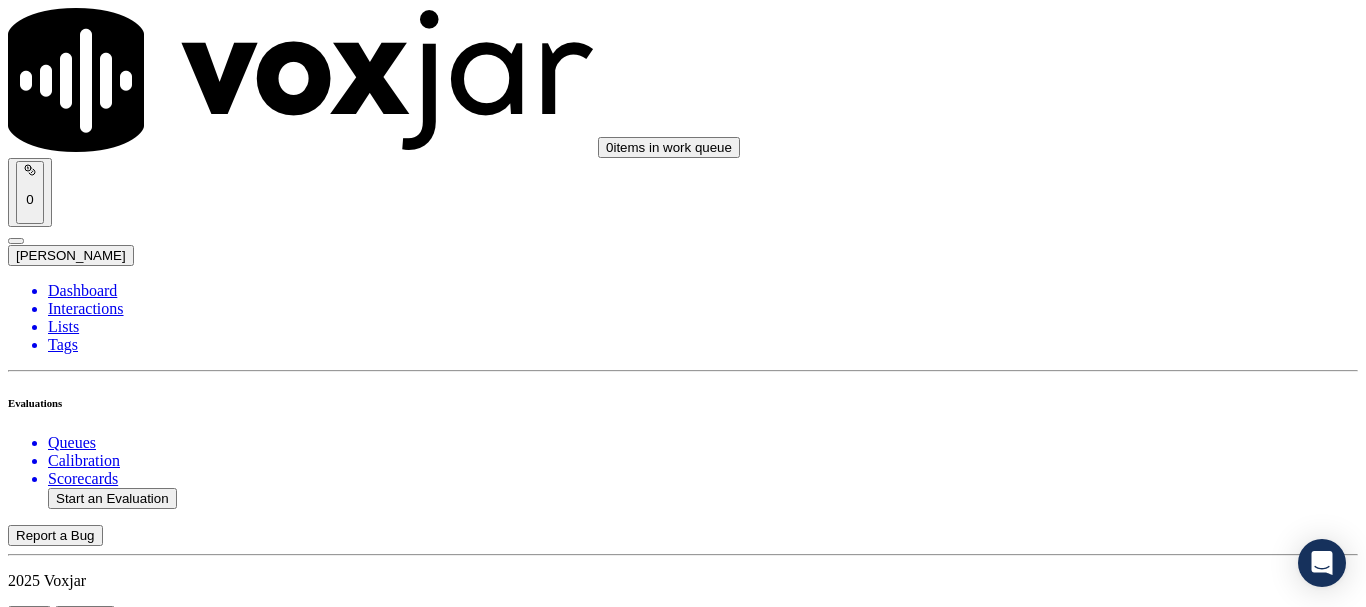 scroll, scrollTop: 4500, scrollLeft: 0, axis: vertical 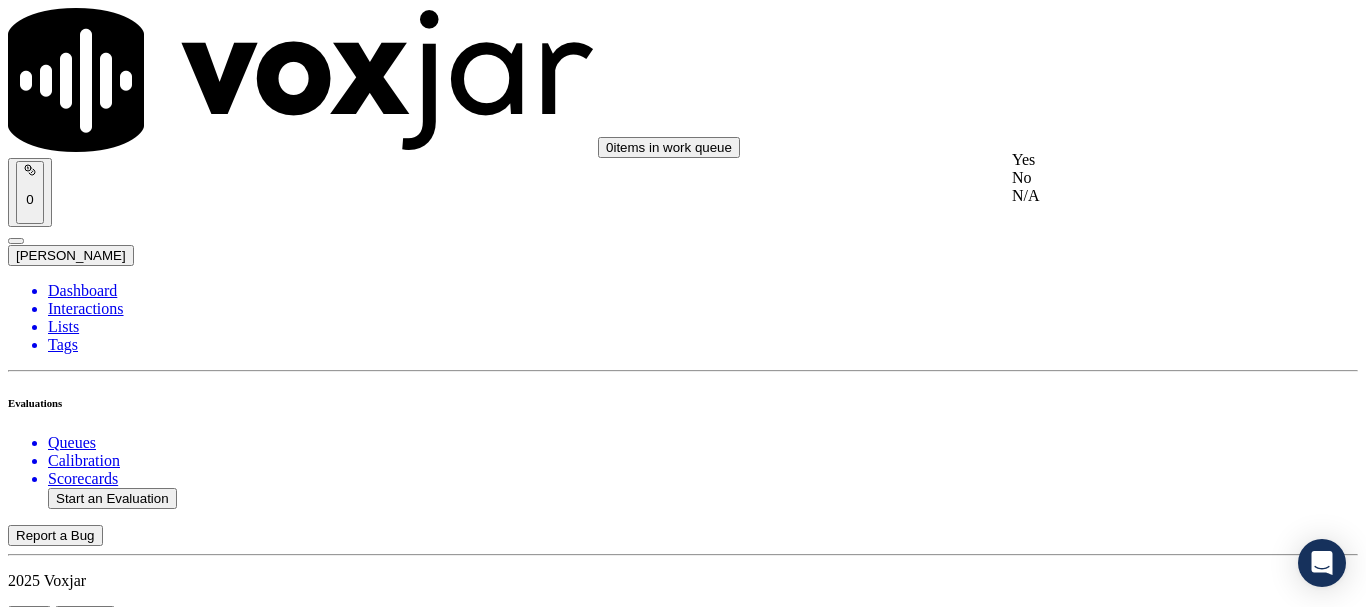 click on "Yes" at bounding box center (1139, 160) 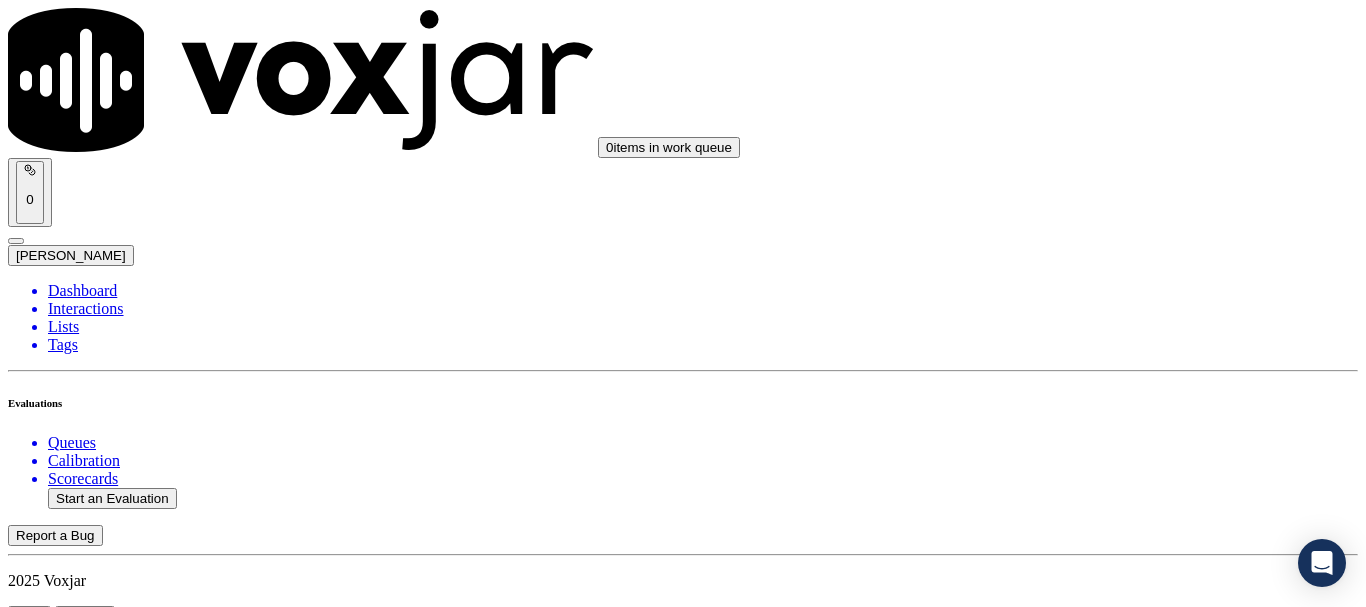 click on "Select an answer" at bounding box center (67, 6249) 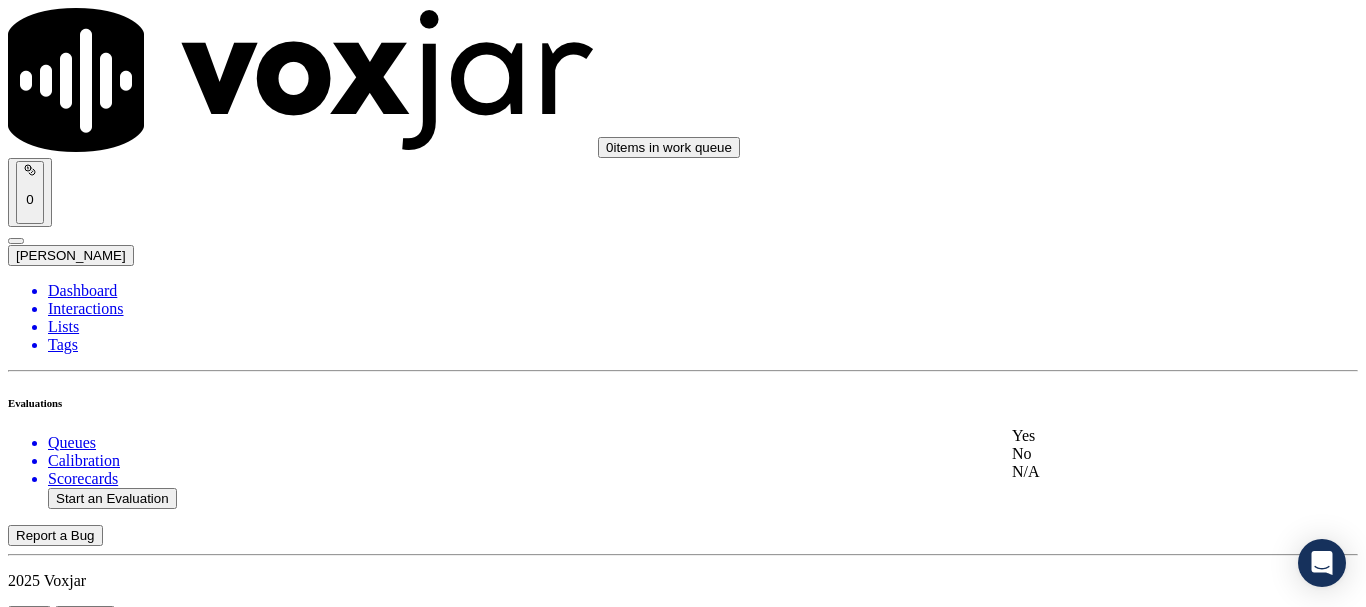 click on "Yes" at bounding box center [1139, 436] 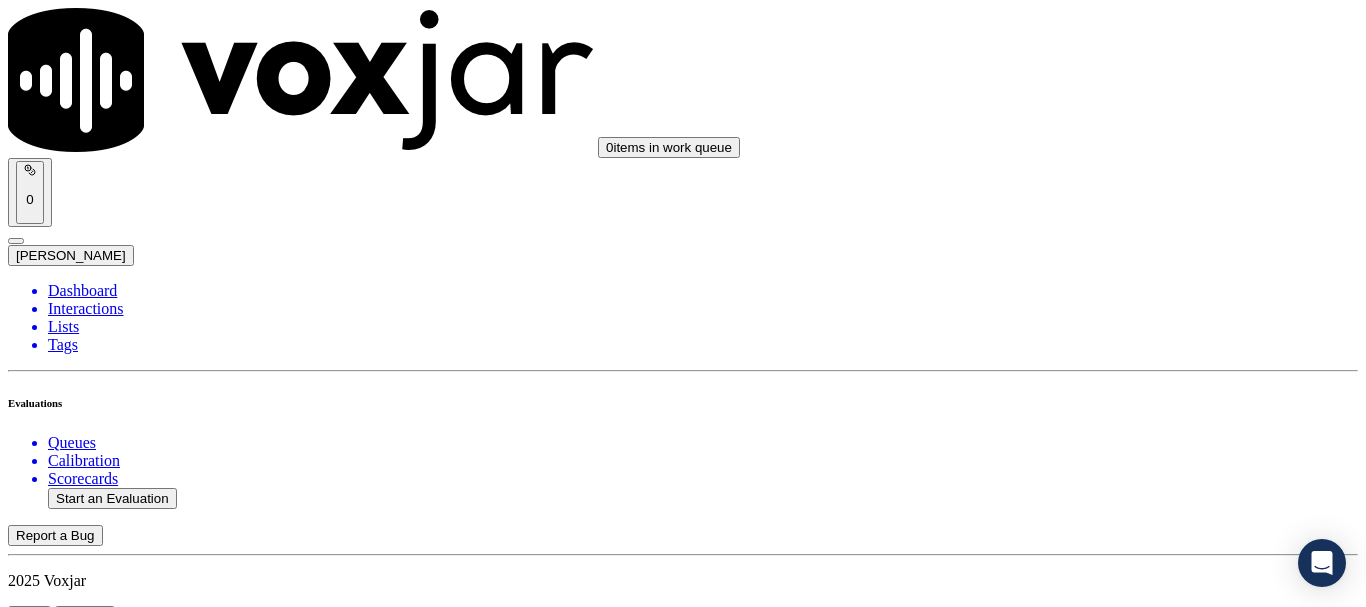 scroll, scrollTop: 4800, scrollLeft: 0, axis: vertical 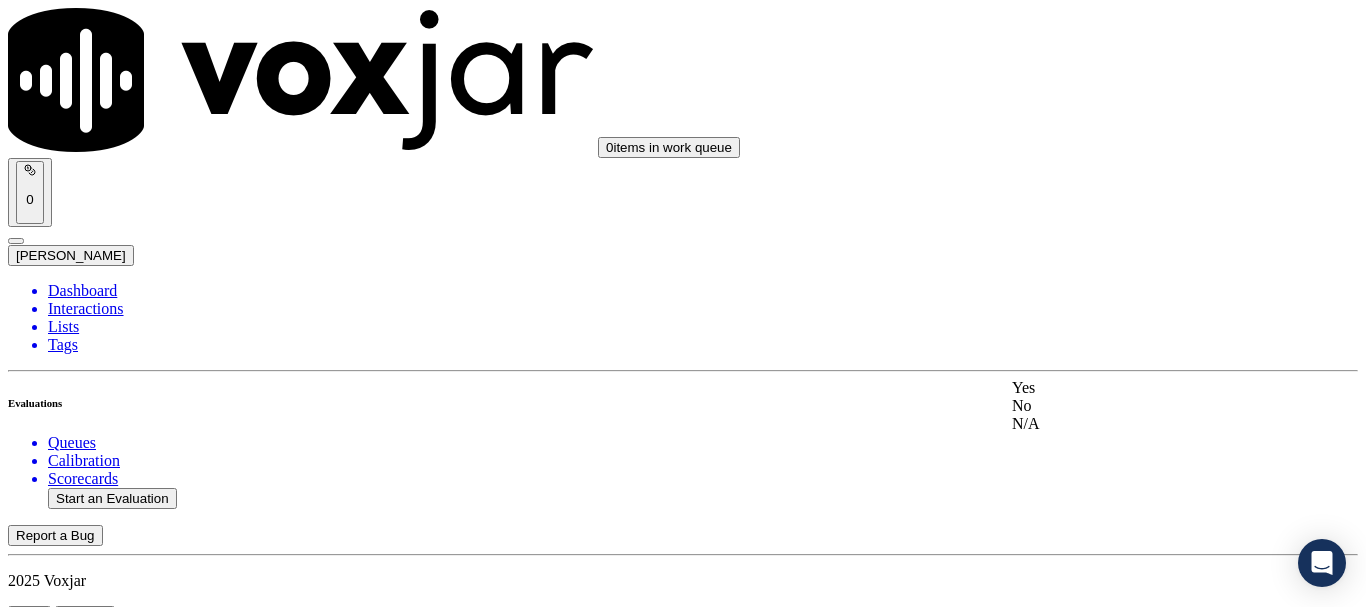 click on "Yes" at bounding box center (1139, 388) 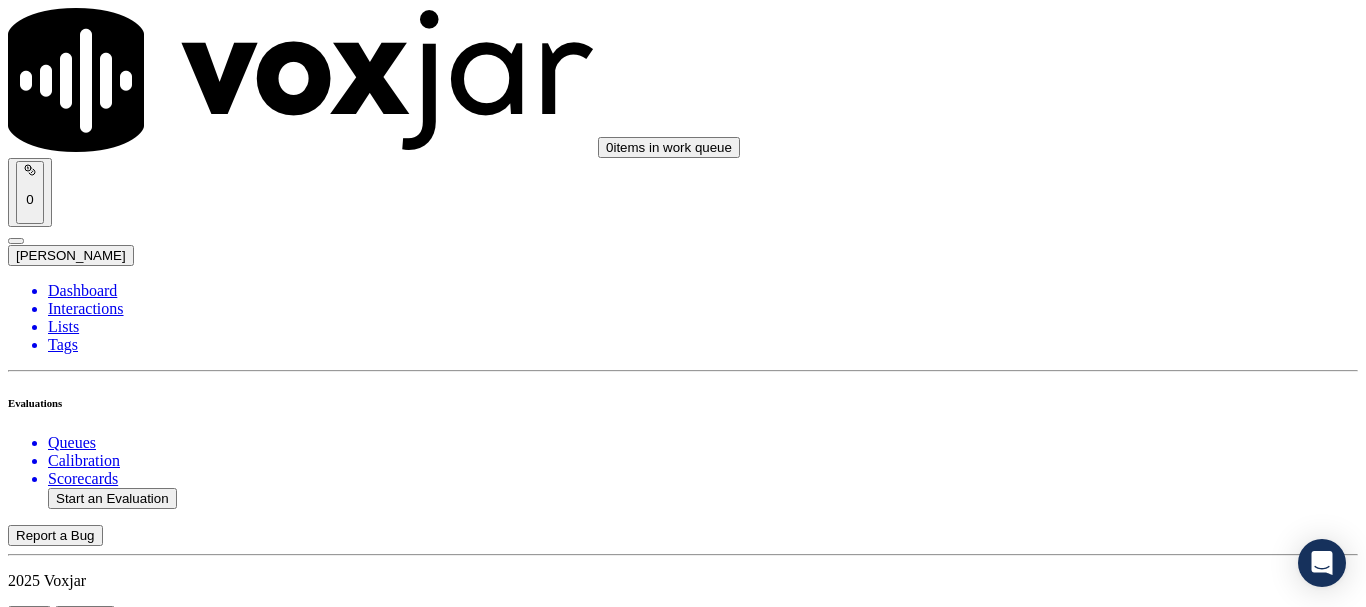 scroll, scrollTop: 5300, scrollLeft: 0, axis: vertical 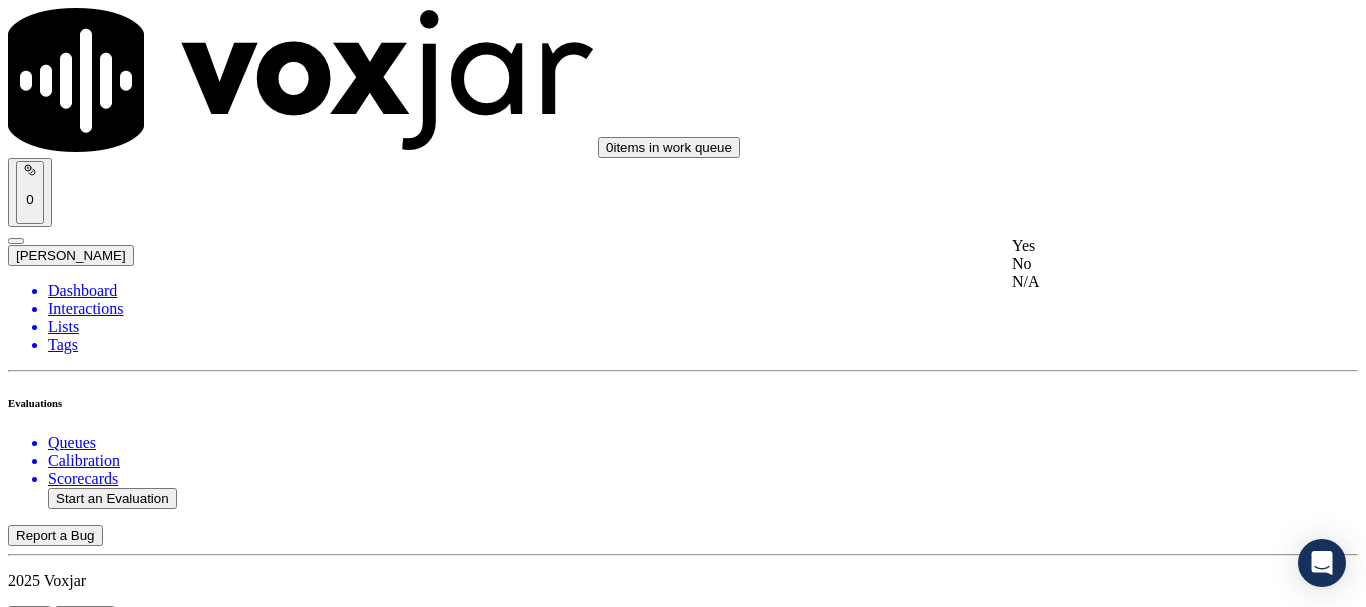 click on "Yes" at bounding box center [1139, 246] 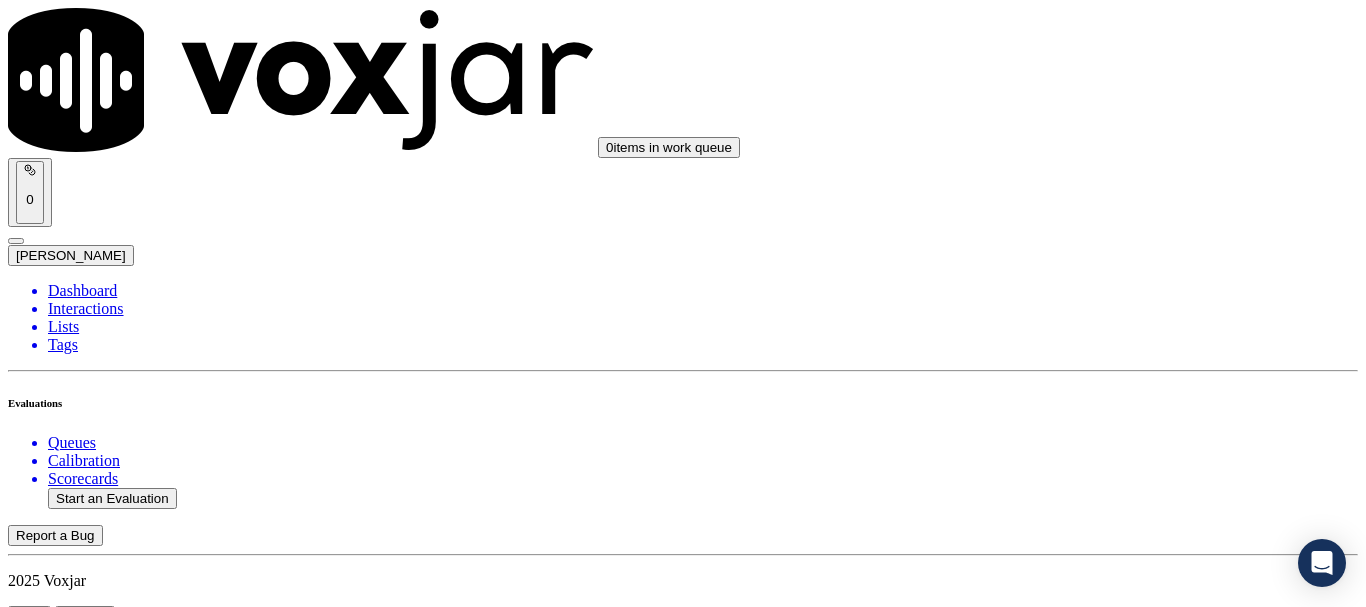 click on "Select an answer" at bounding box center (67, 7036) 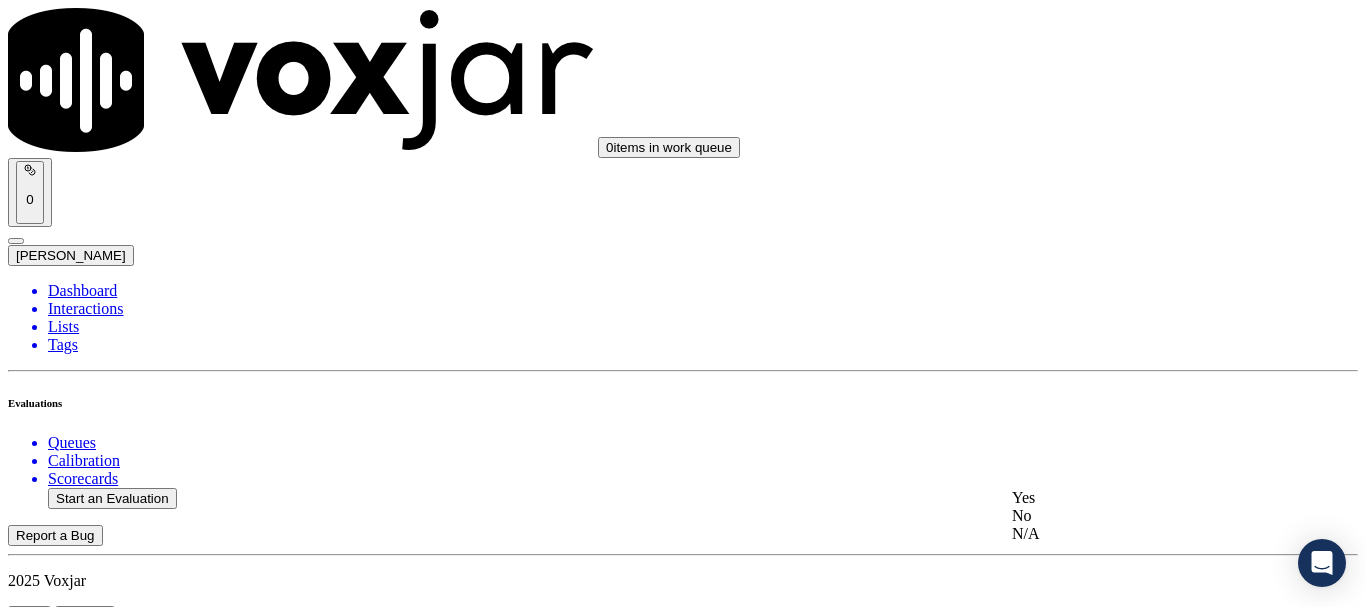 click on "Yes" at bounding box center [1139, 498] 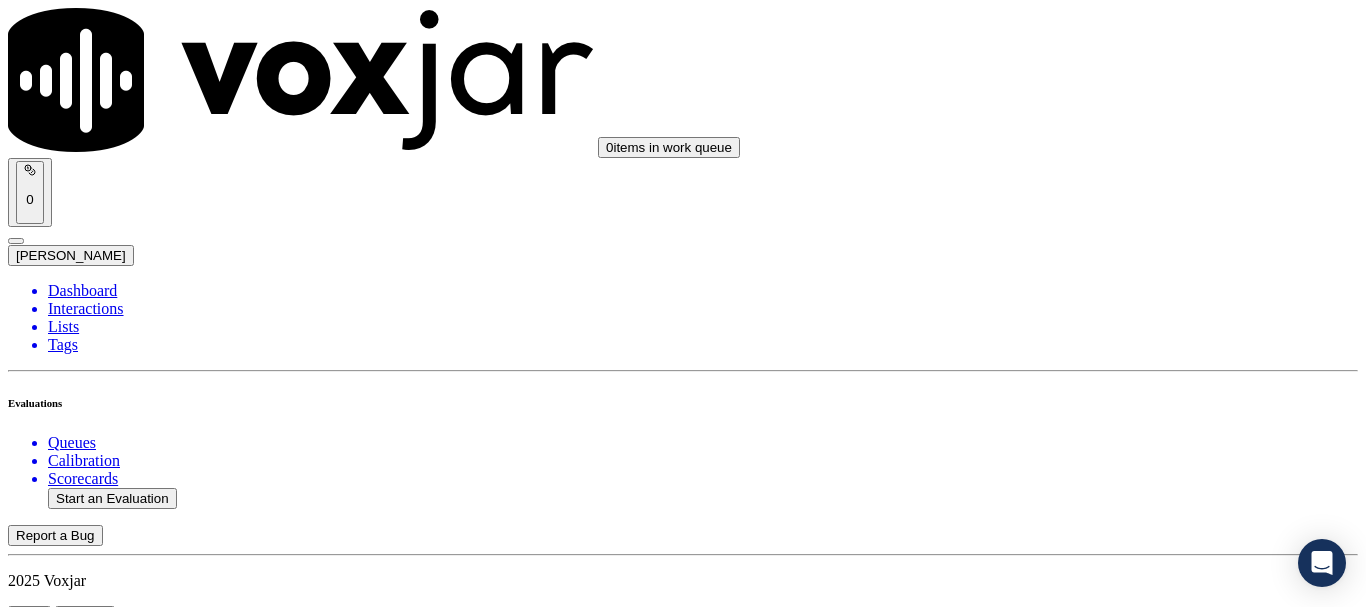 scroll, scrollTop: 5694, scrollLeft: 0, axis: vertical 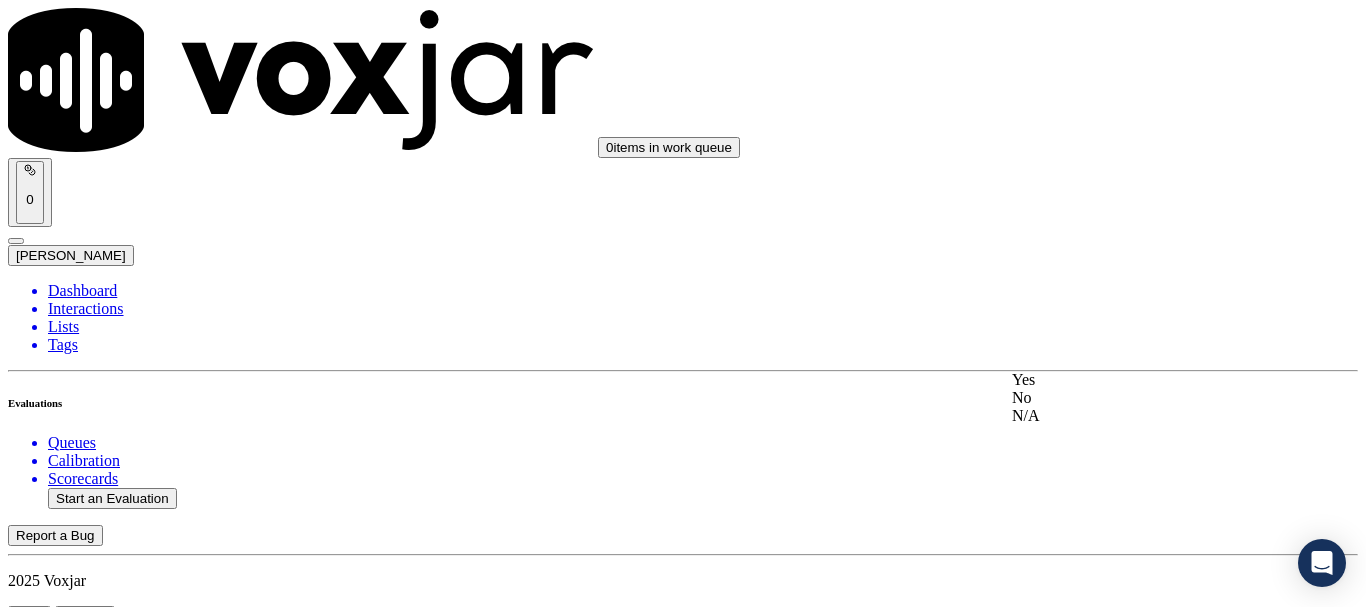 click on "Yes" at bounding box center [1139, 380] 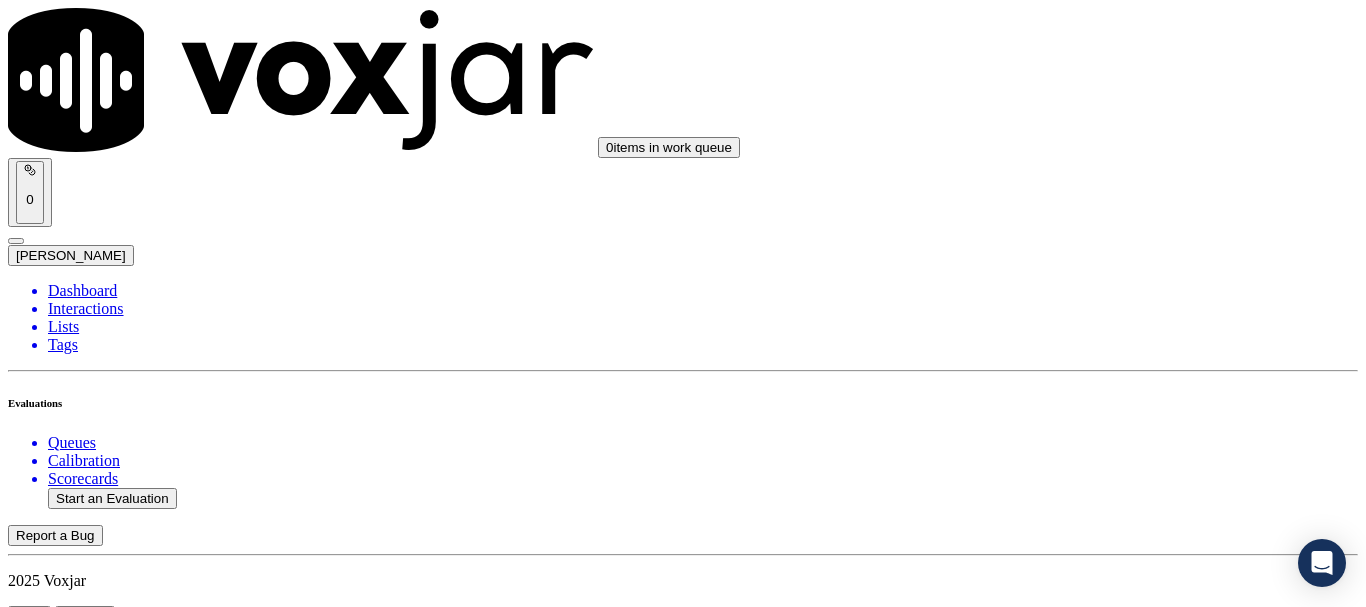 click on "Submit Scores" at bounding box center [59, 7345] 